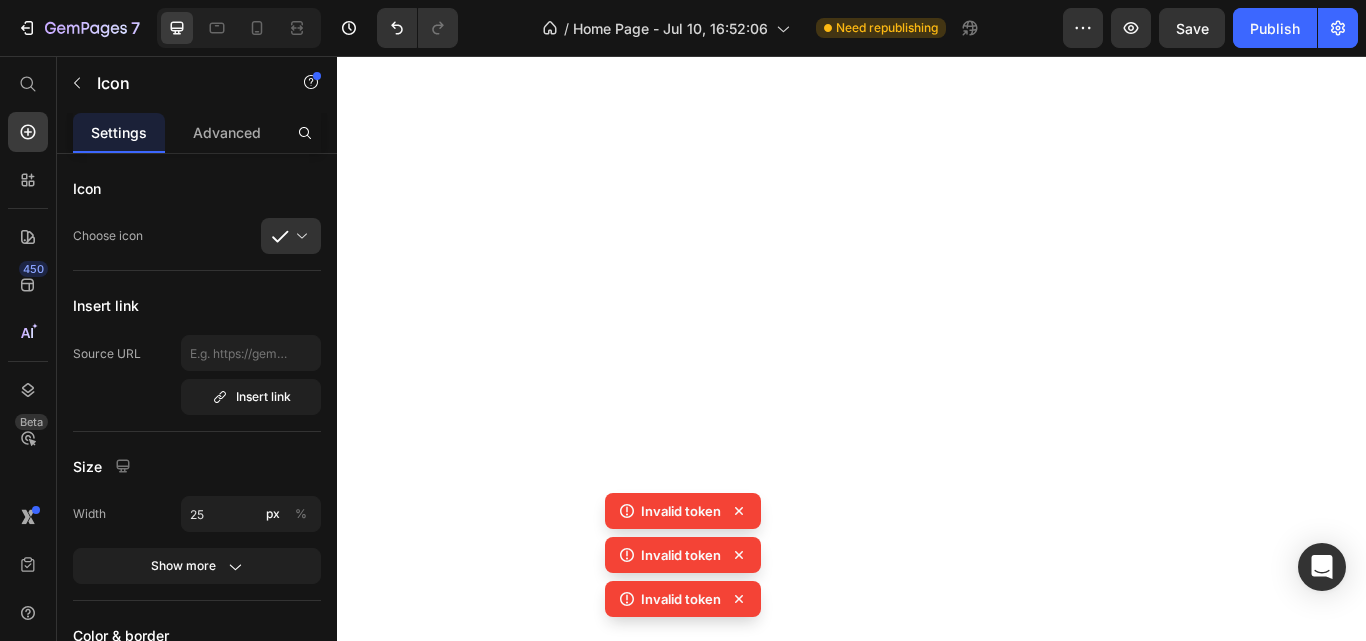 scroll, scrollTop: 0, scrollLeft: 0, axis: both 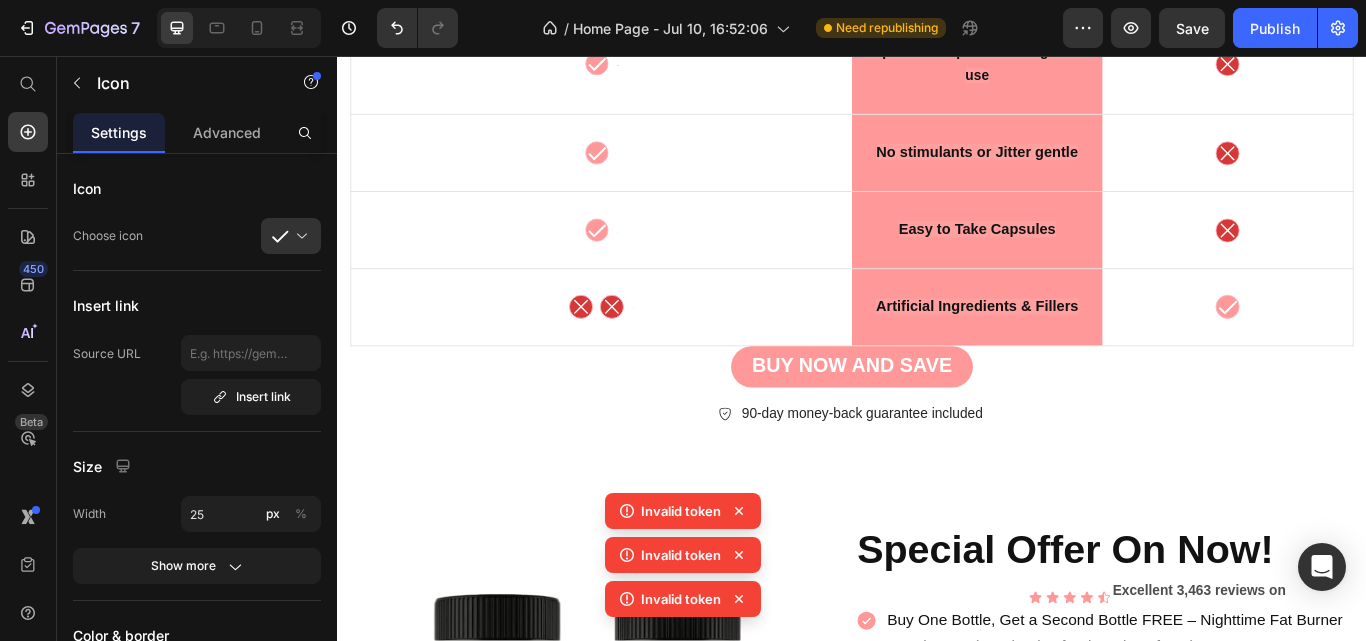 click on "Icon   0 Text Block Row" at bounding box center [645, -262] 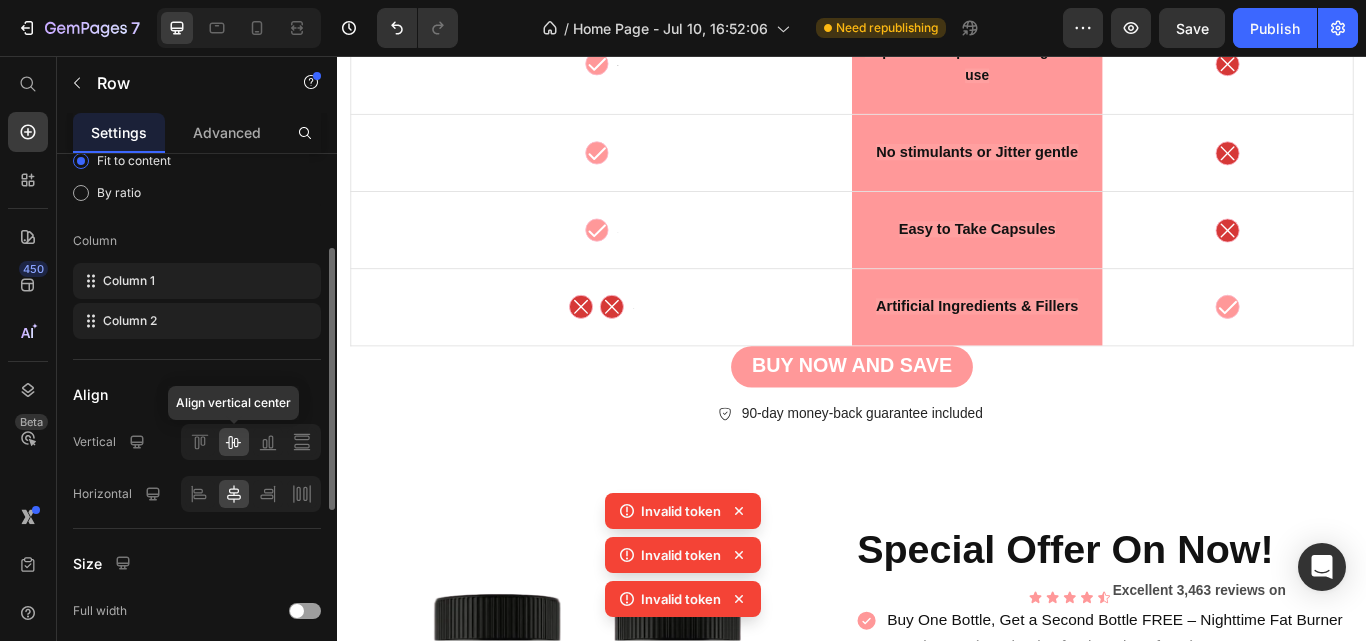 scroll, scrollTop: 204, scrollLeft: 0, axis: vertical 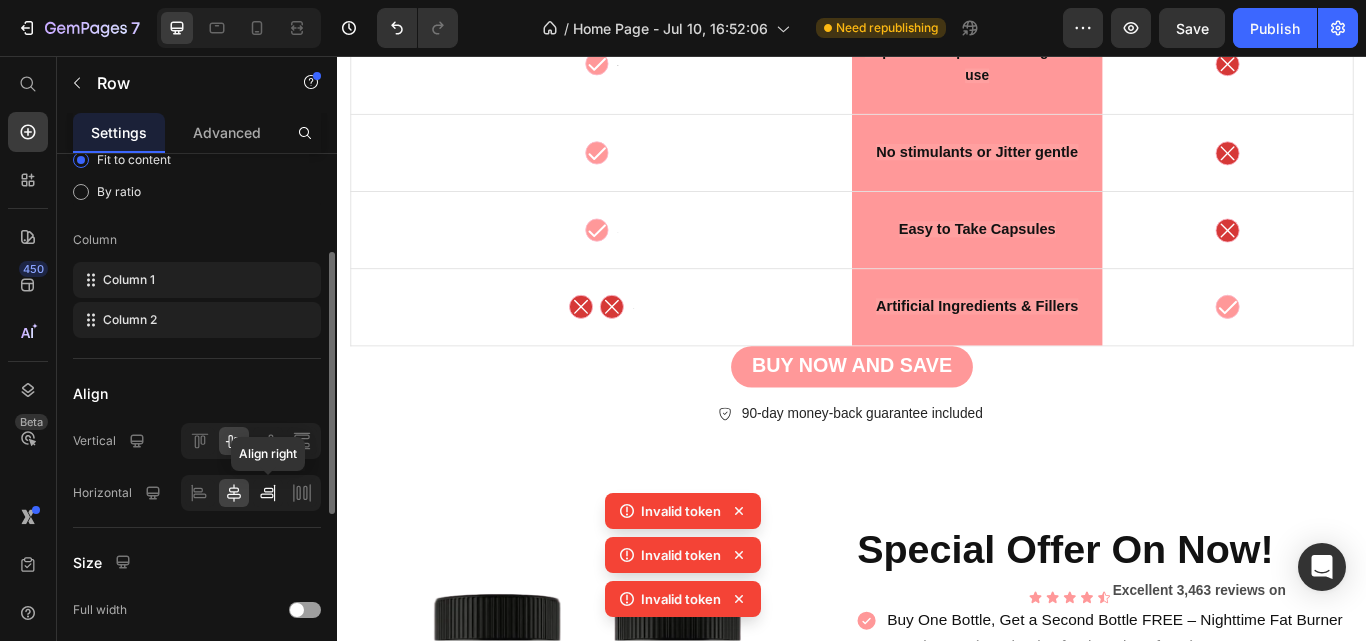 click 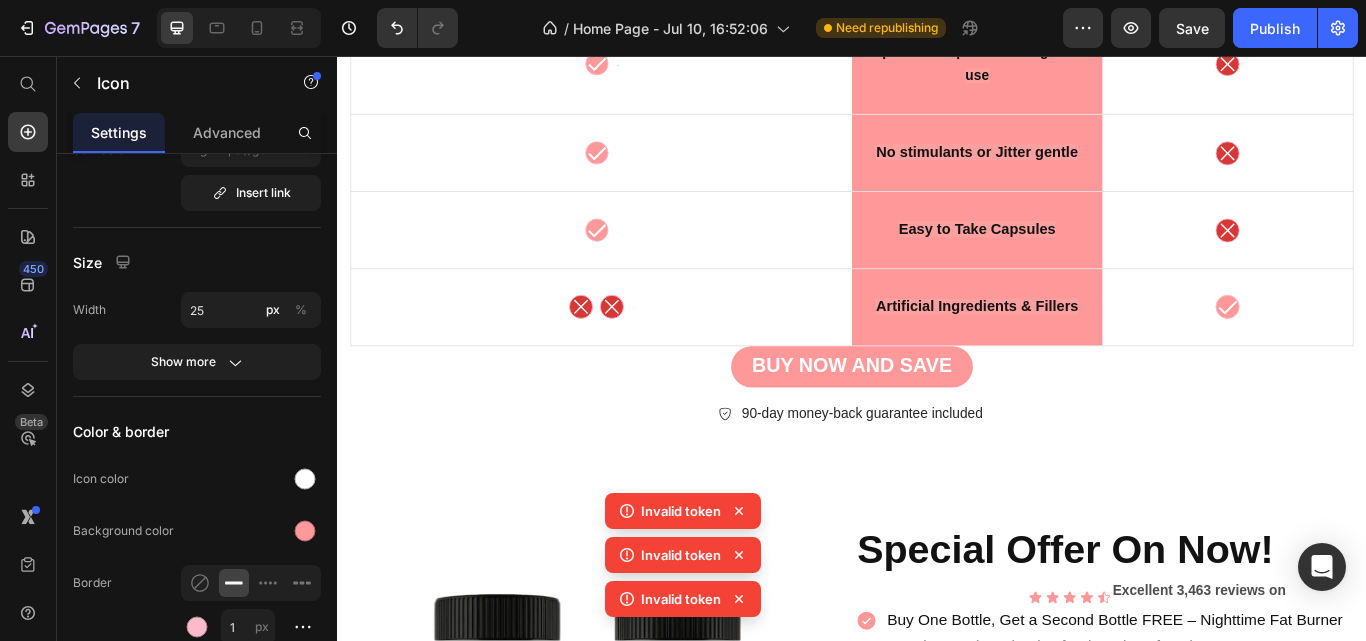 click 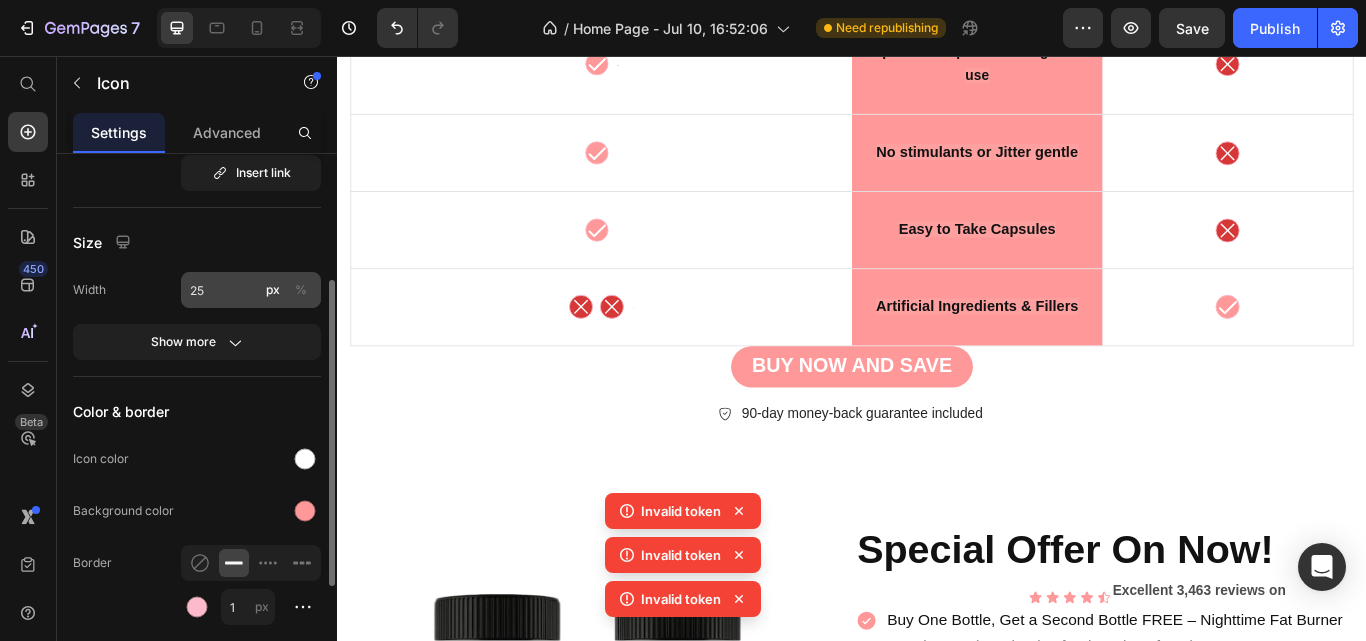 scroll, scrollTop: 420, scrollLeft: 0, axis: vertical 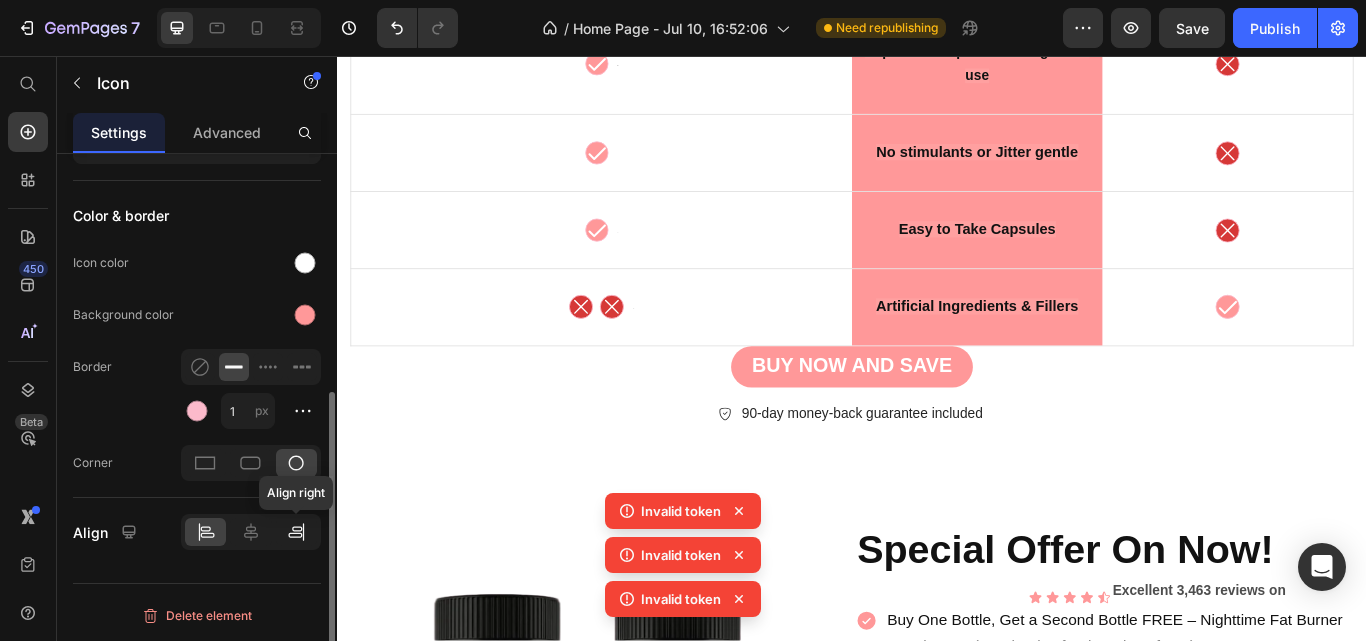 click 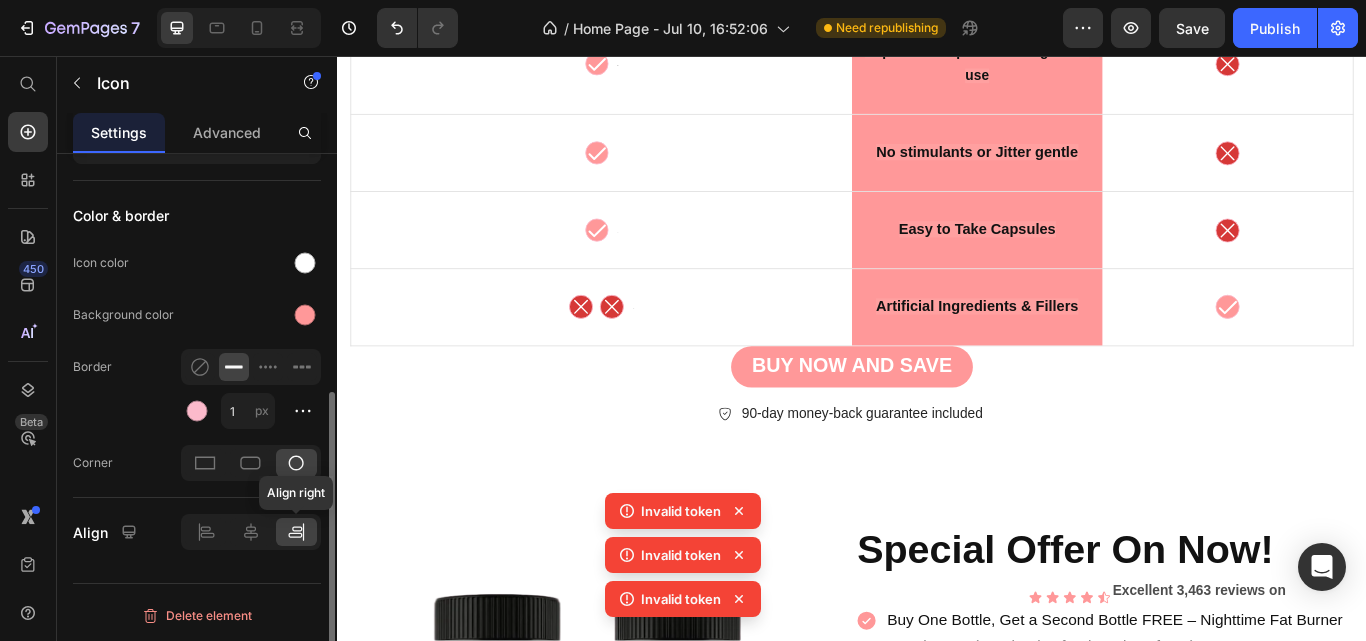 click 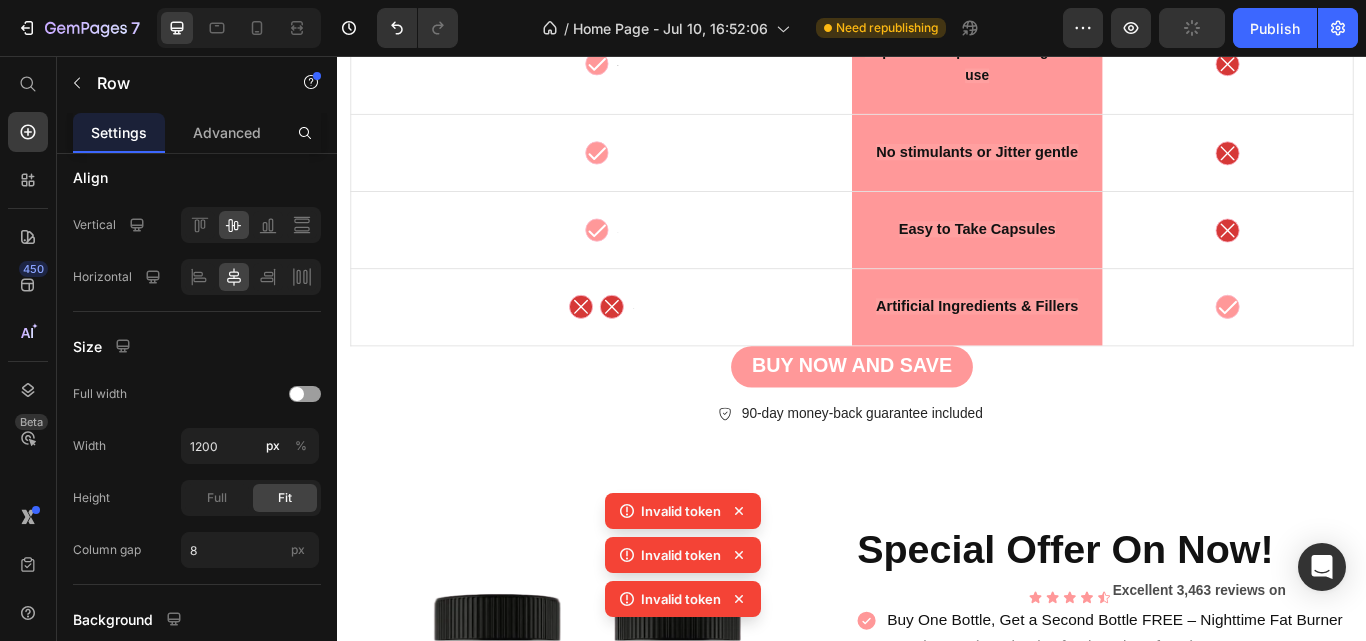 click on "Icon Text Block Row   0" at bounding box center [645, -158] 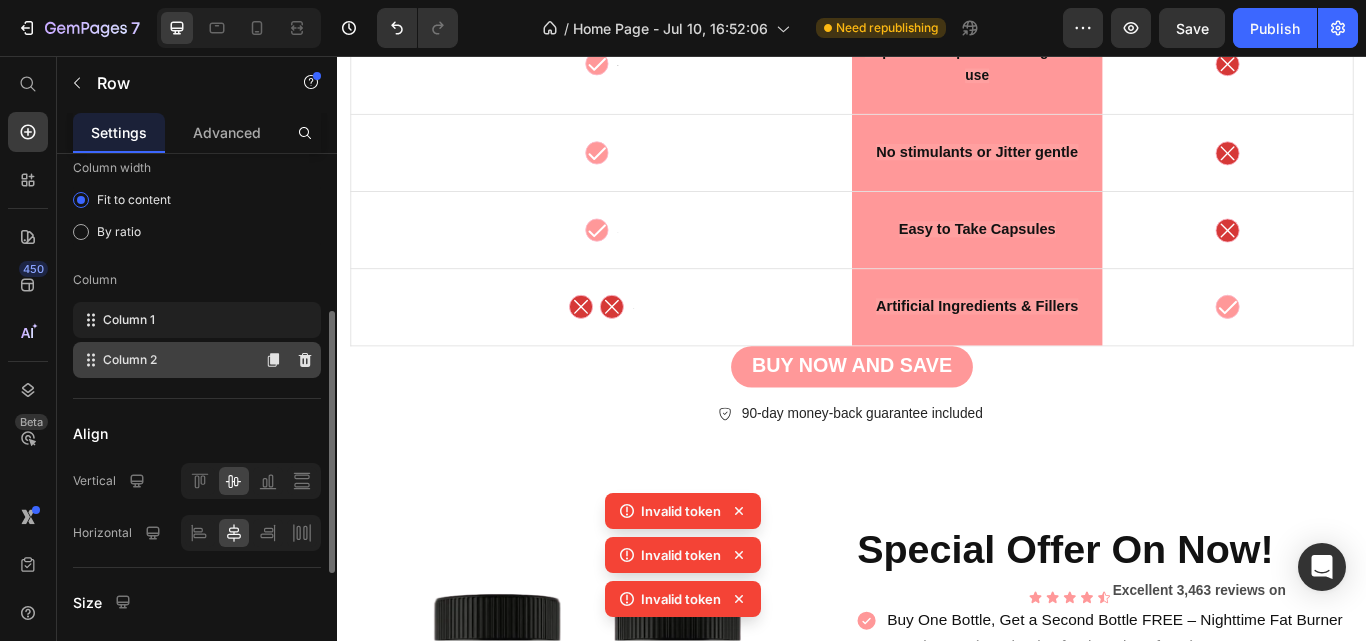 scroll, scrollTop: 217, scrollLeft: 0, axis: vertical 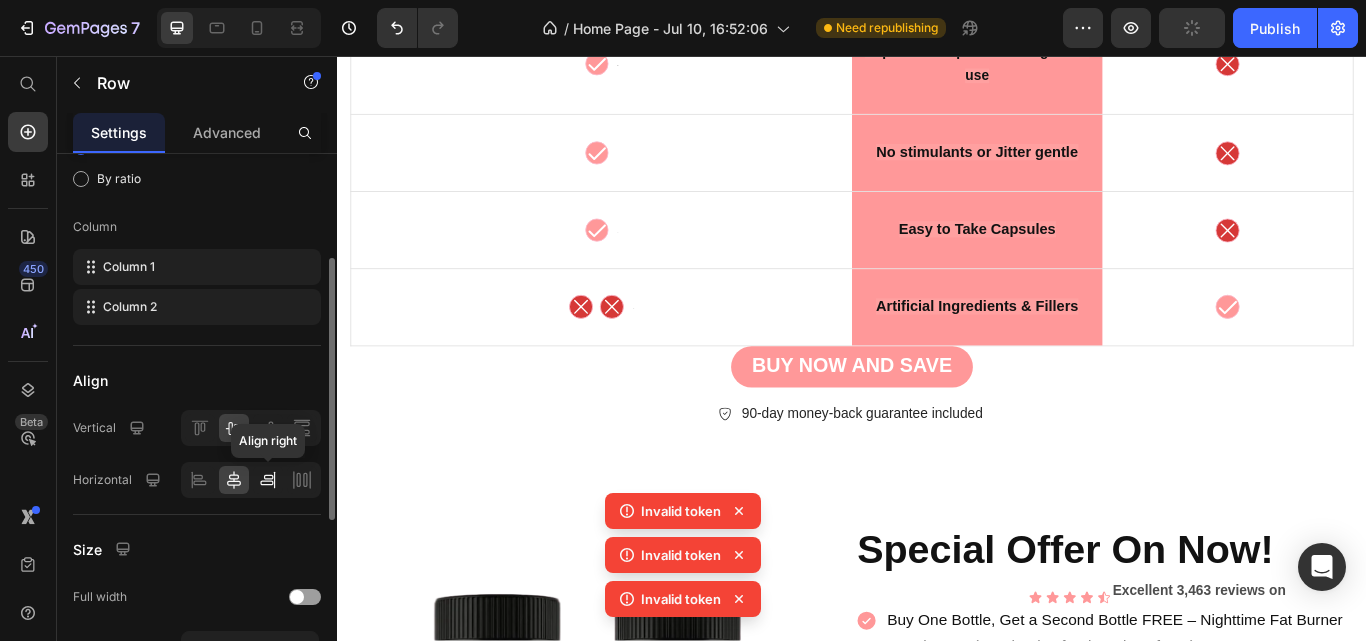 click 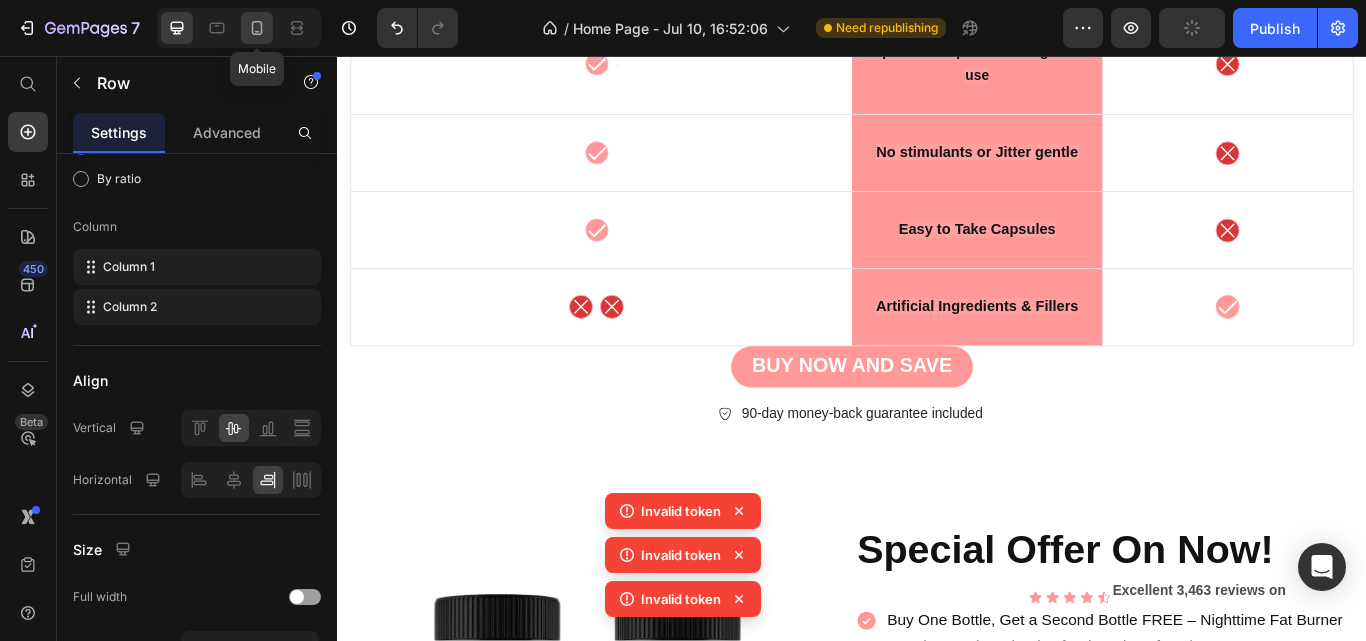 click 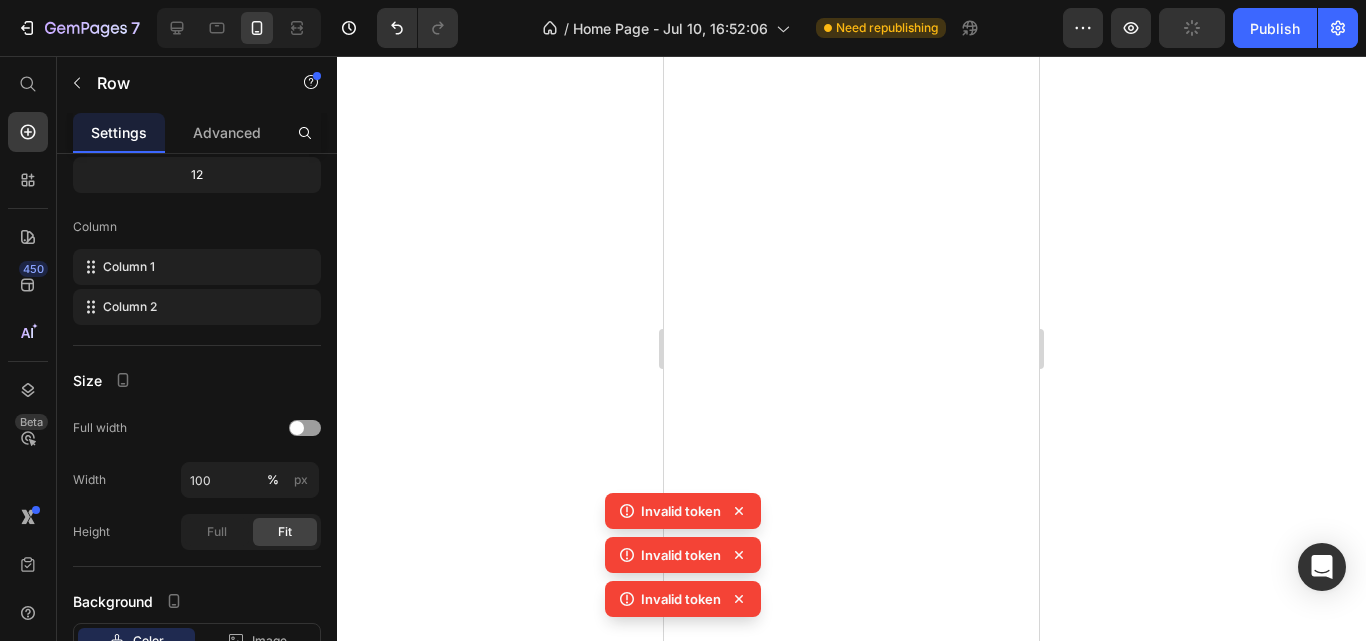 scroll, scrollTop: 15059, scrollLeft: 0, axis: vertical 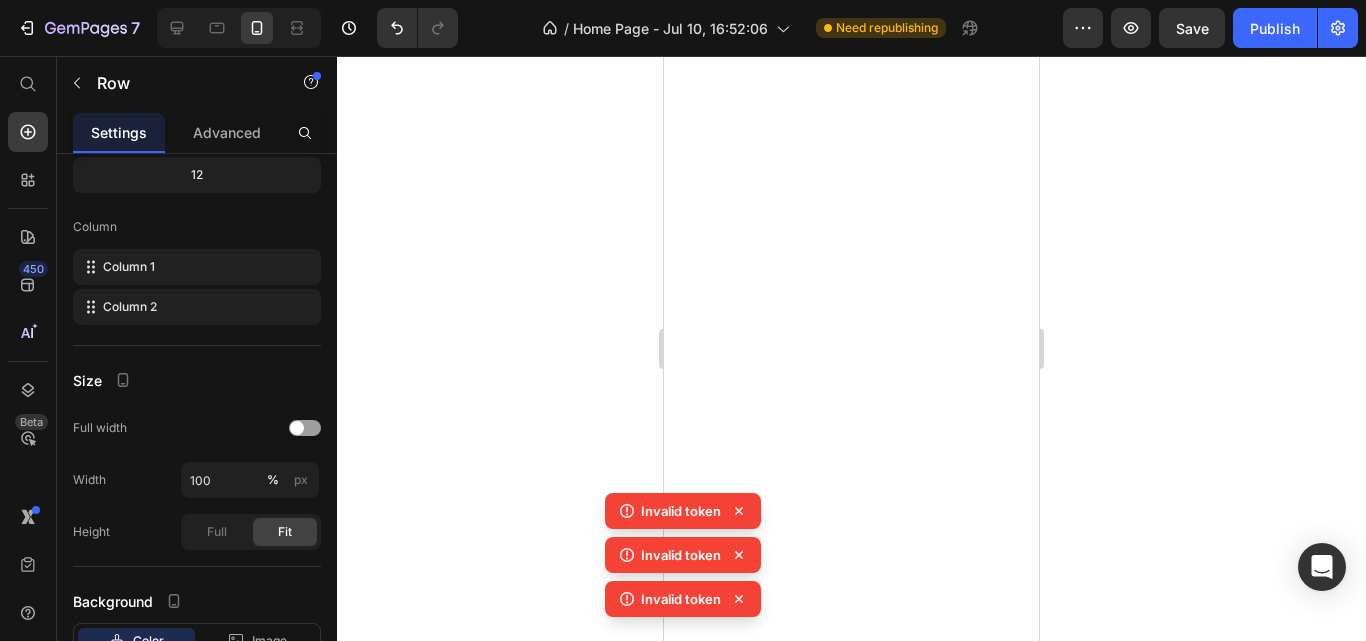 click on "Icon Text Block Row" at bounding box center [766, -1314] 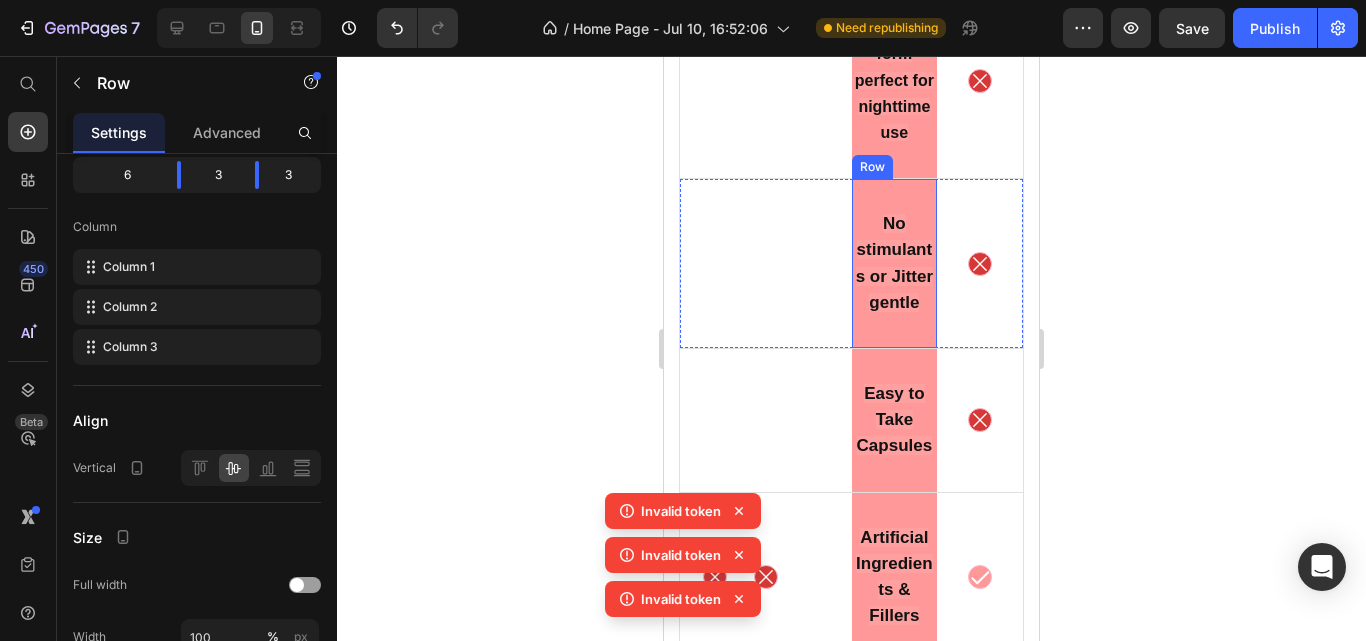 scroll, scrollTop: 15929, scrollLeft: 0, axis: vertical 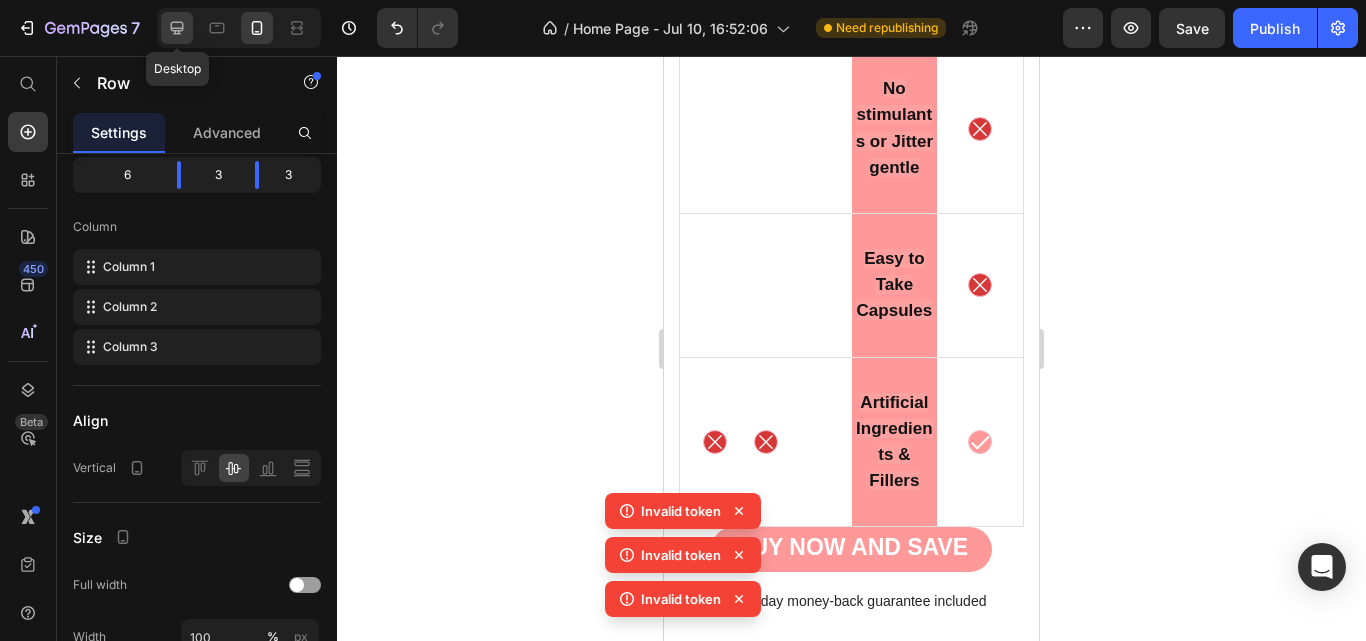 click 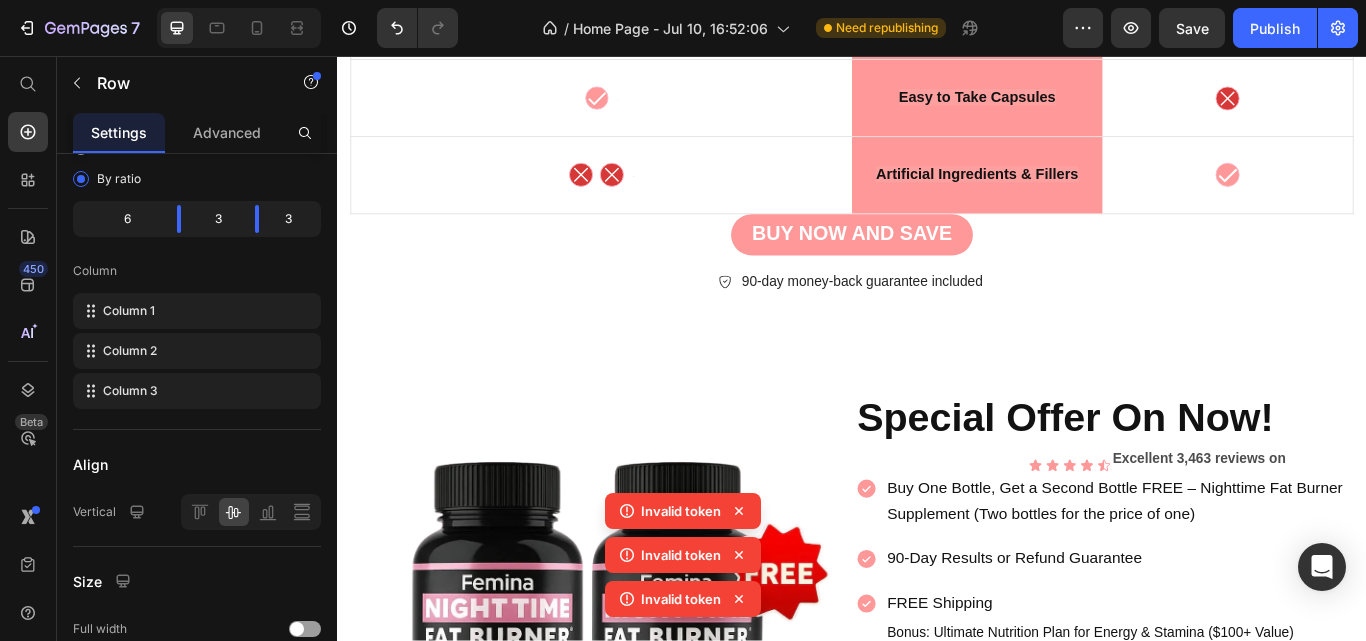 scroll, scrollTop: 14109, scrollLeft: 0, axis: vertical 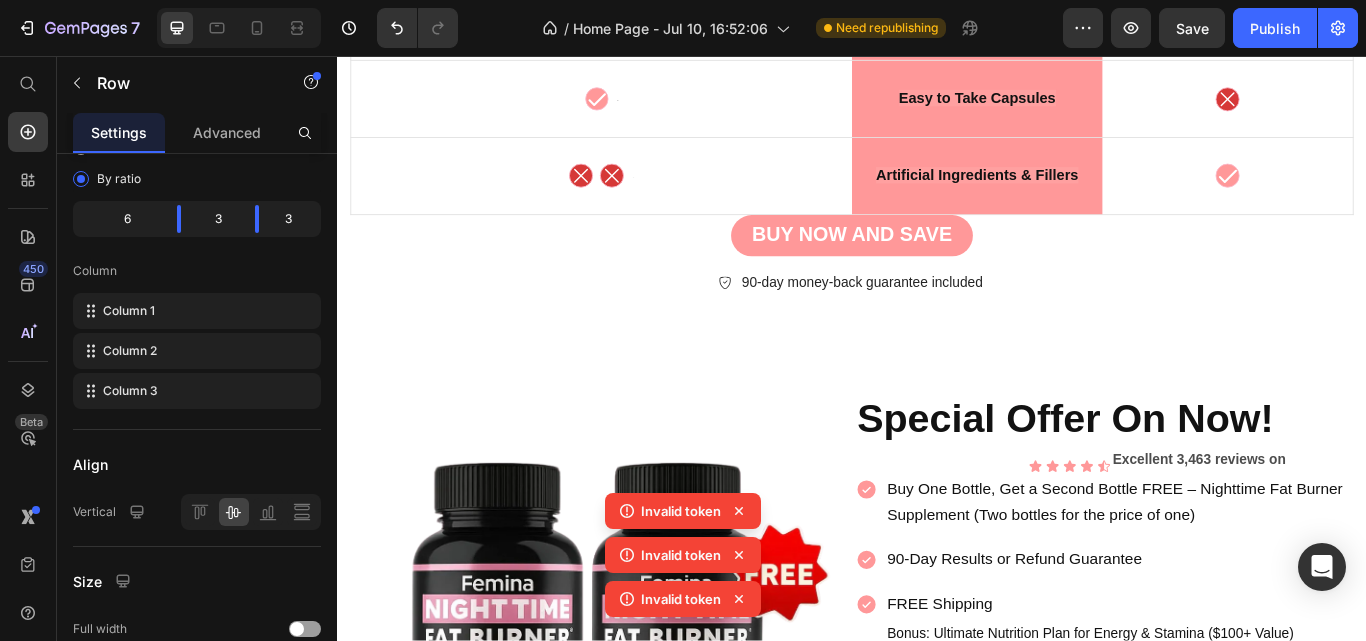 click 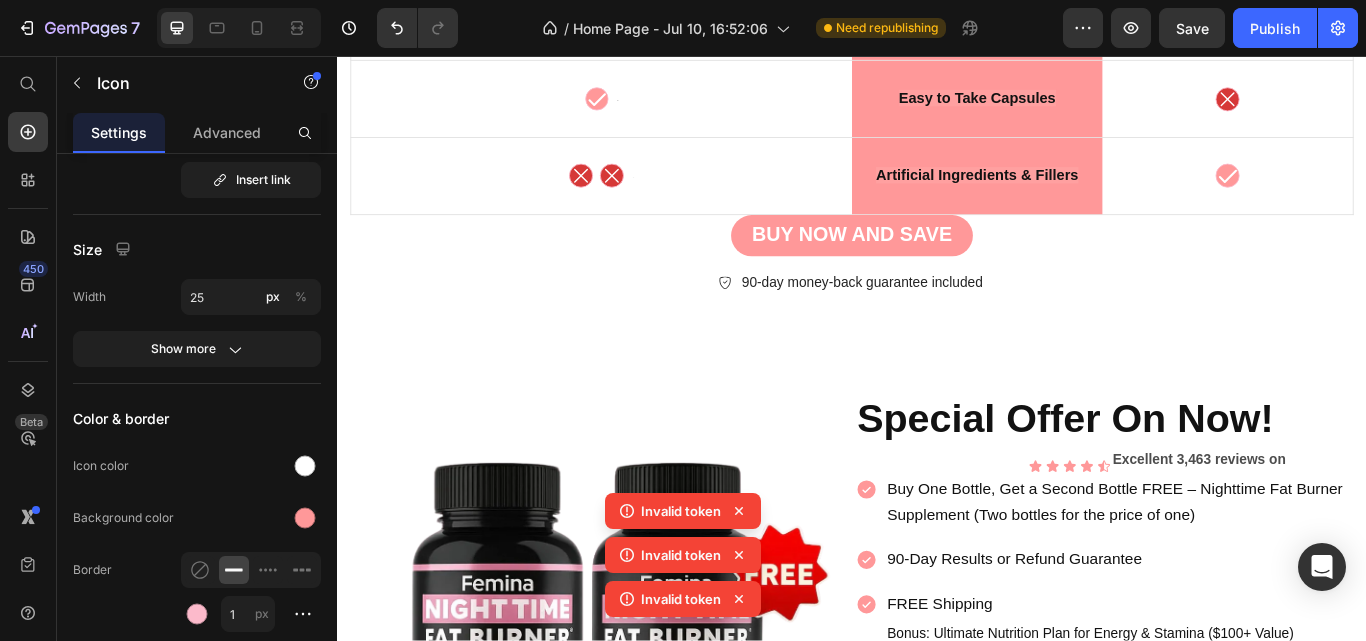 scroll, scrollTop: 0, scrollLeft: 0, axis: both 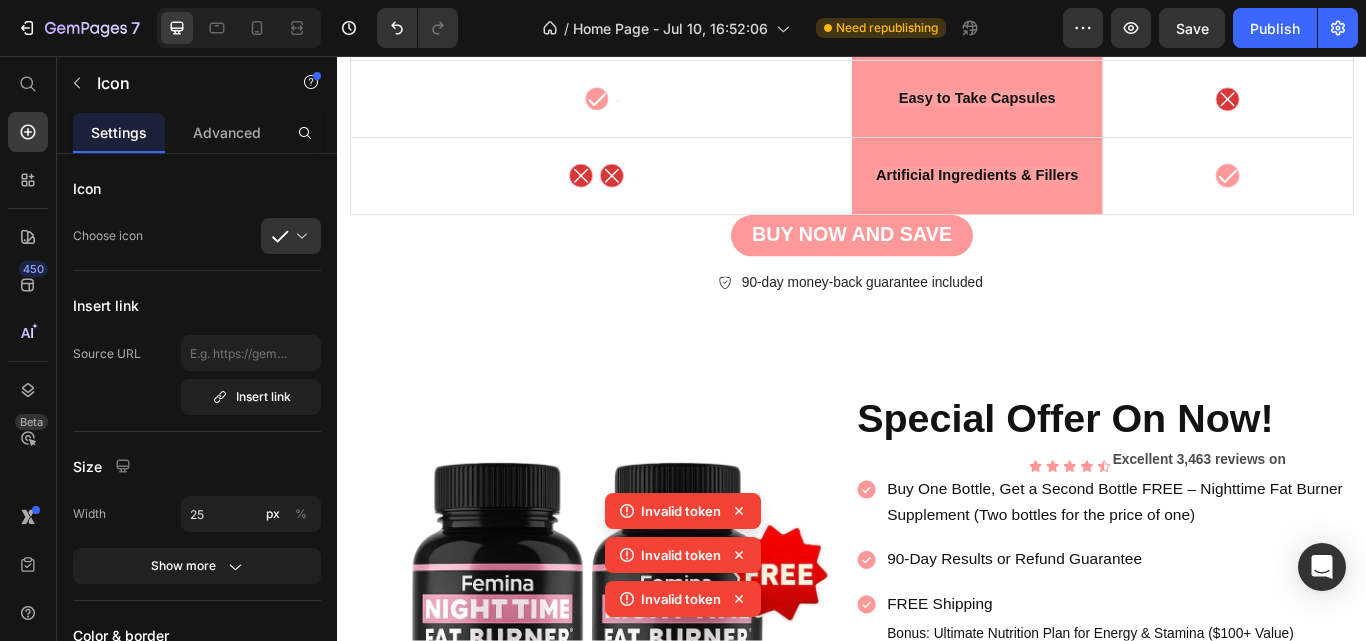 click 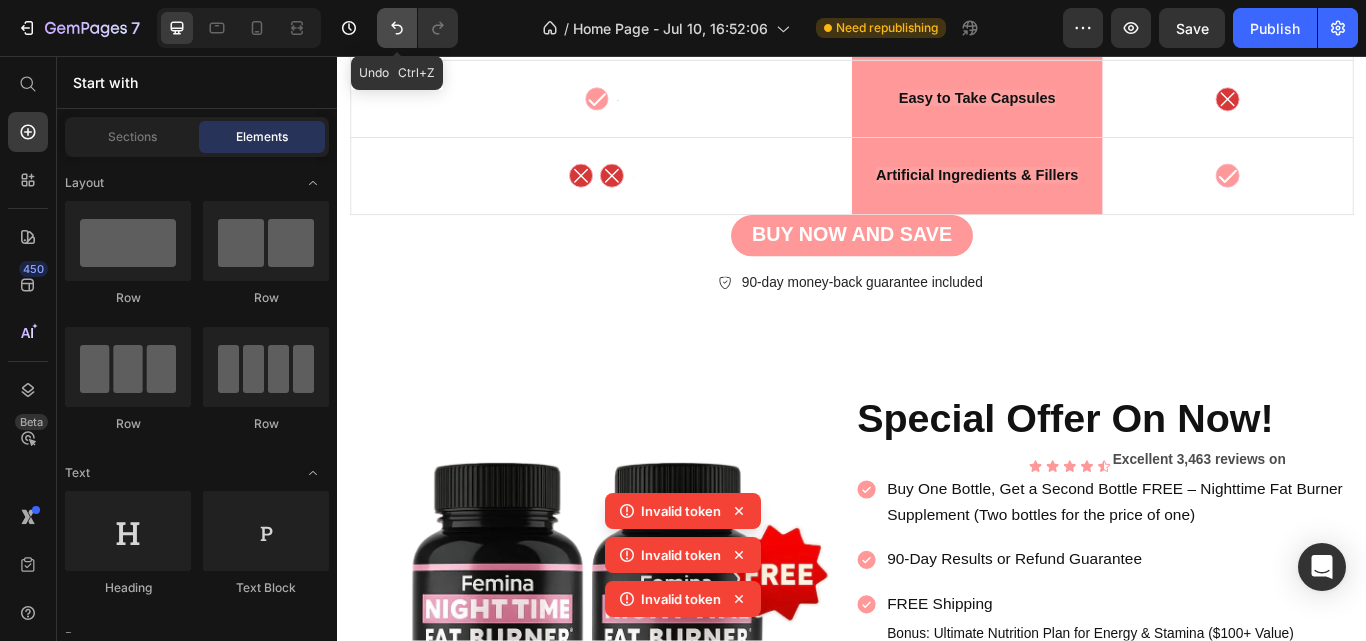 click 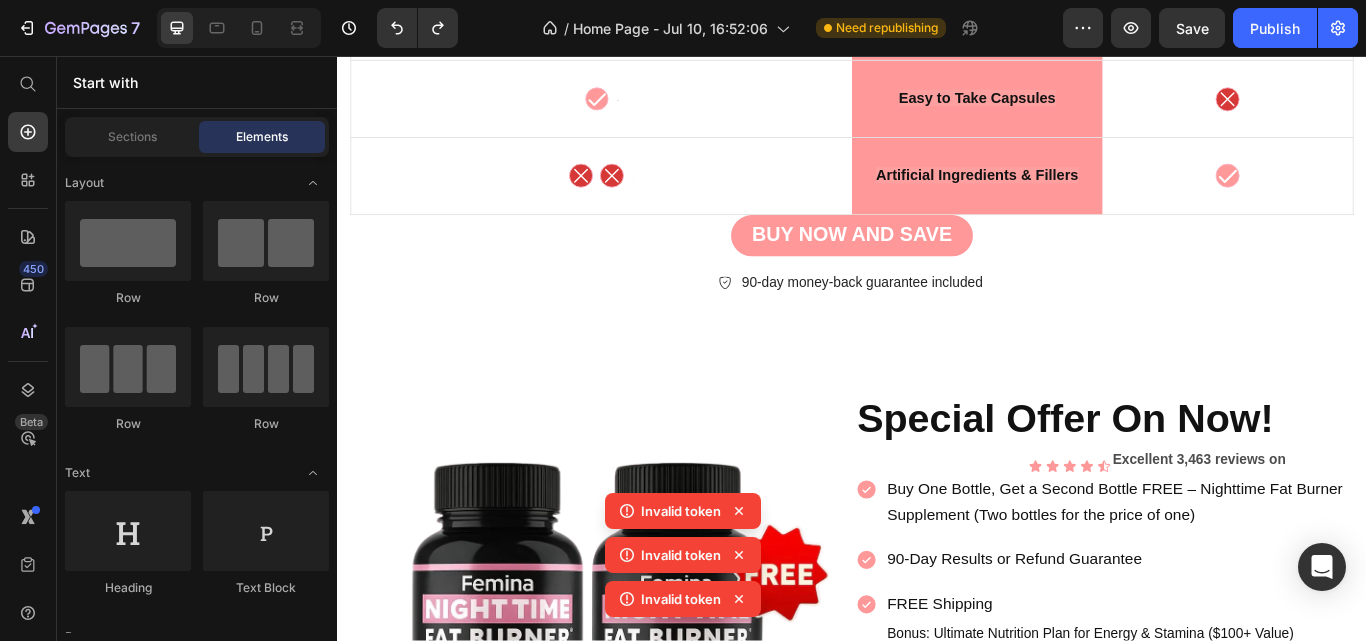 click on "Icon Text Block Row" at bounding box center (645, -206) 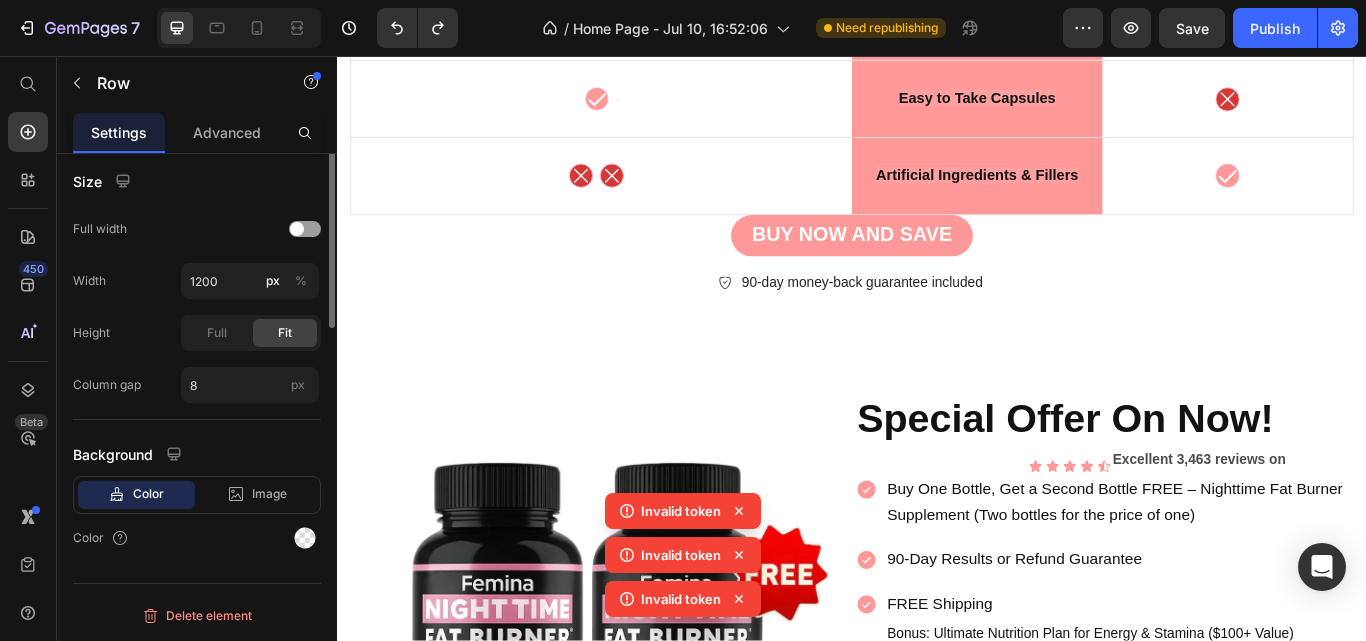 scroll, scrollTop: 336, scrollLeft: 0, axis: vertical 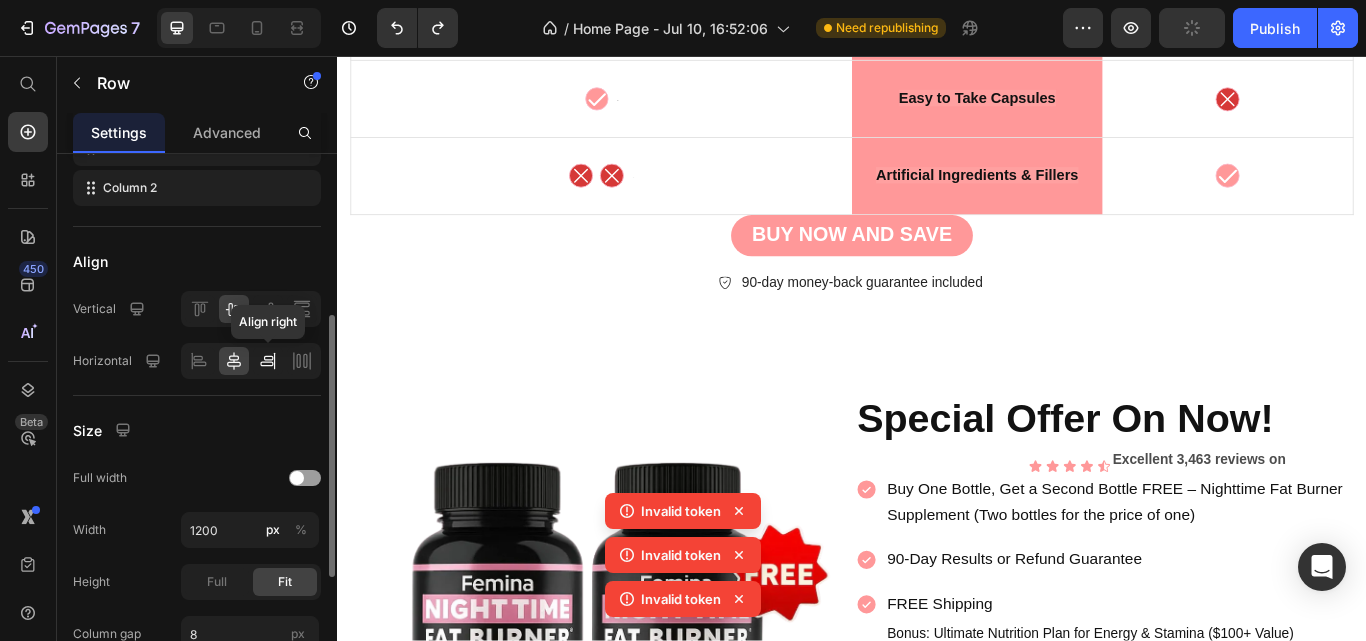 click 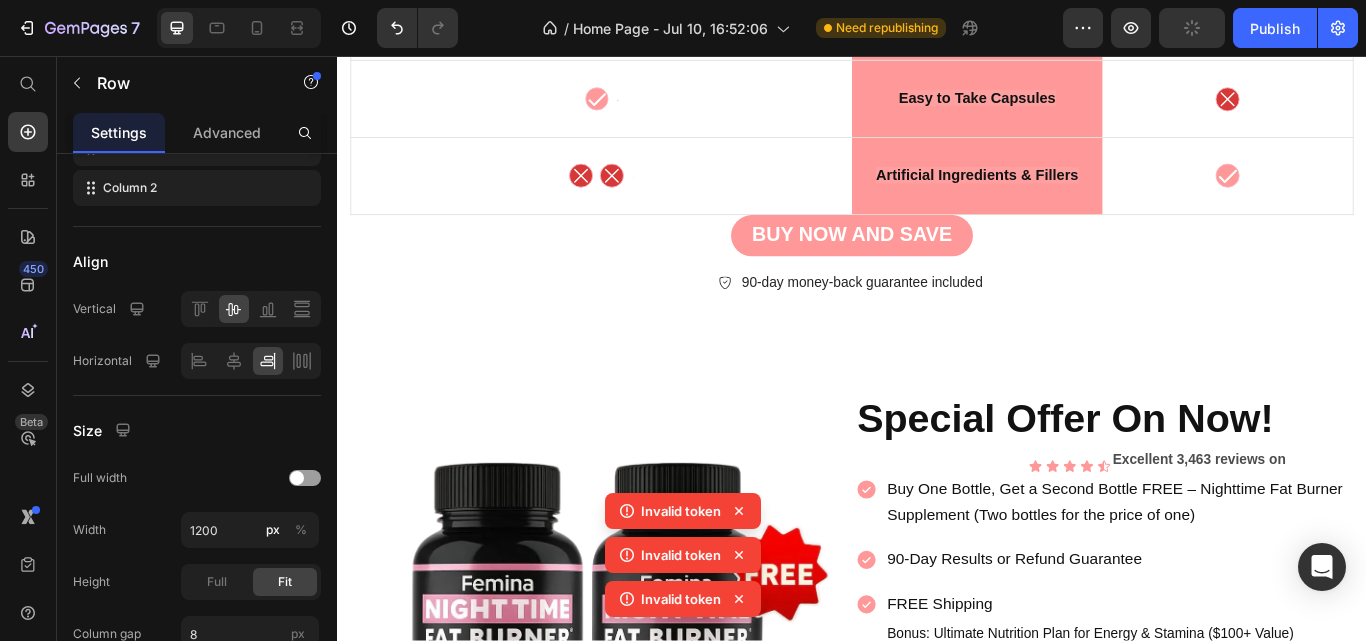 click on "Icon Text Block Row" at bounding box center (645, -88) 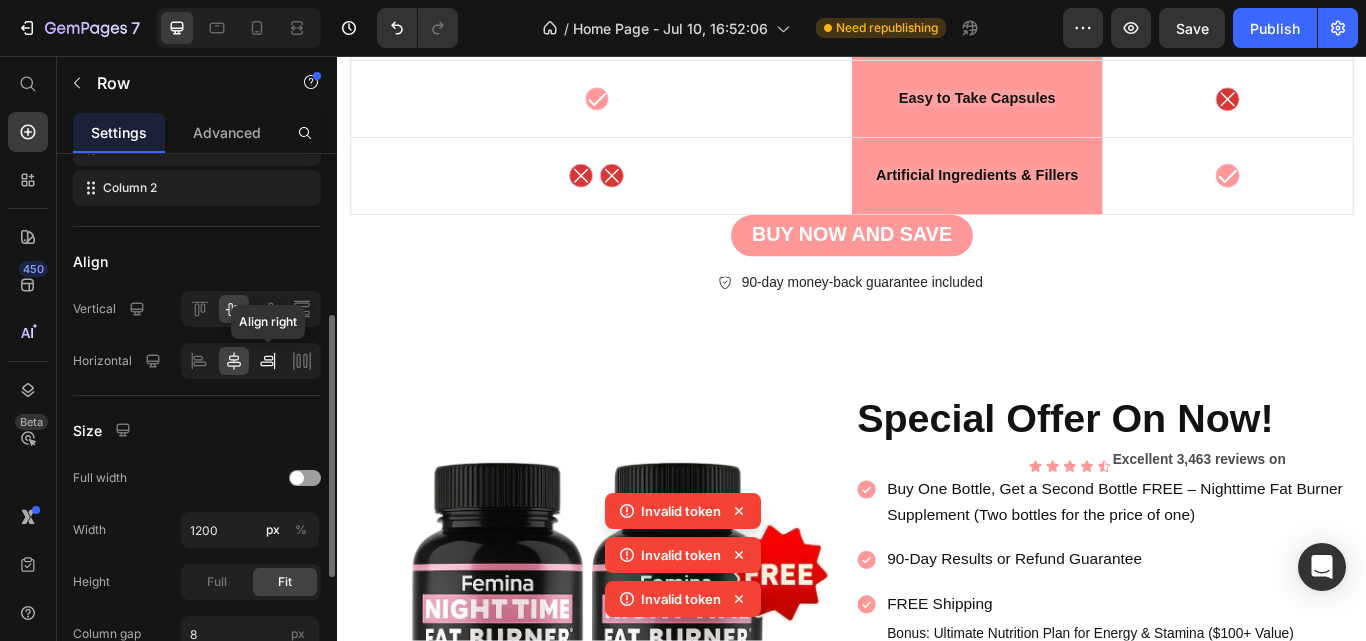 click 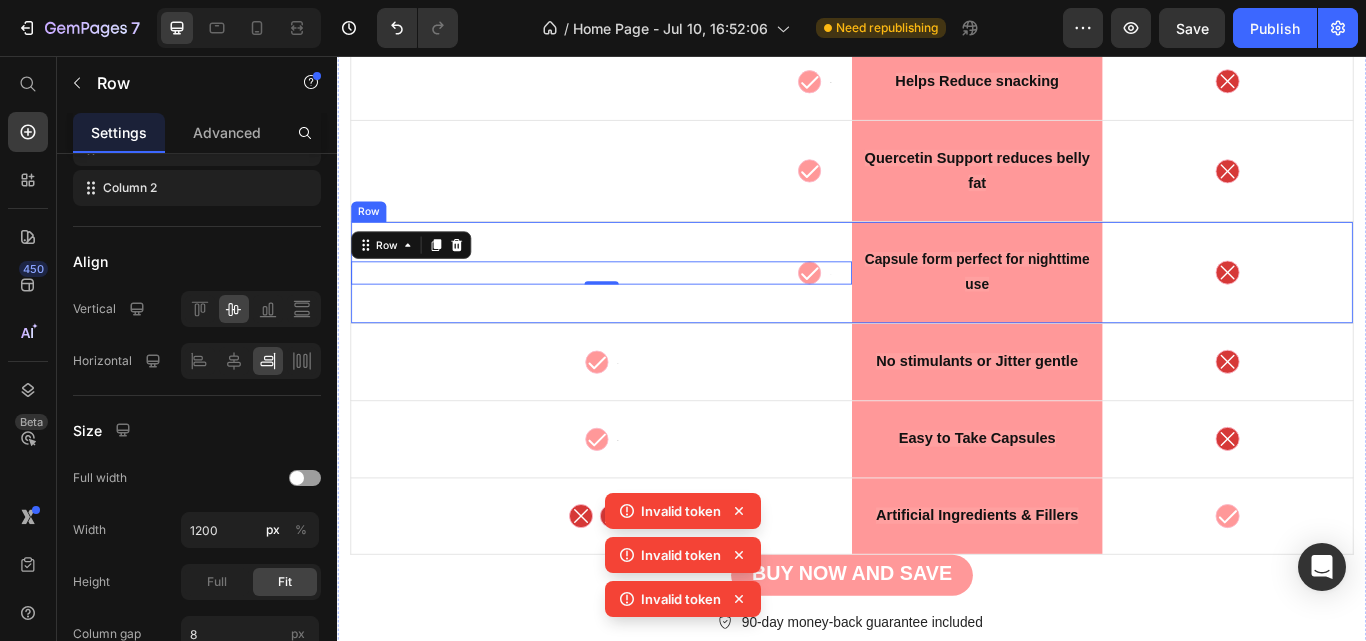 scroll, scrollTop: 14350, scrollLeft: 0, axis: vertical 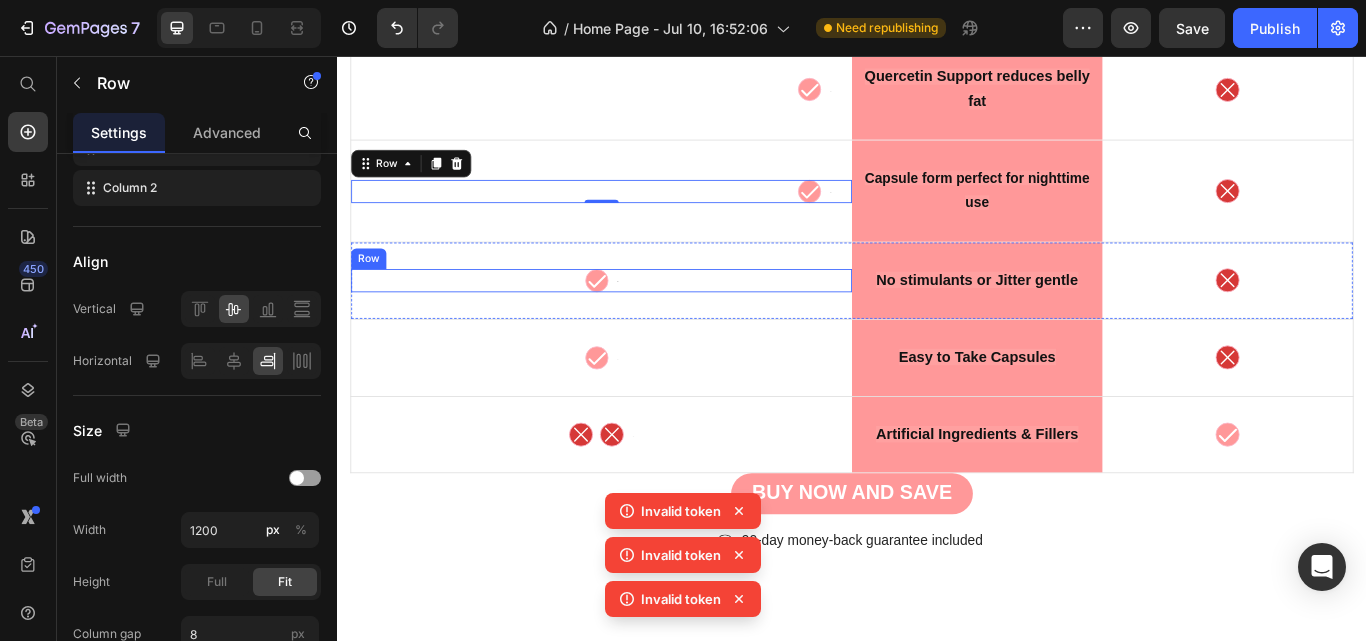 click on "Icon Text Block Row" at bounding box center [645, 318] 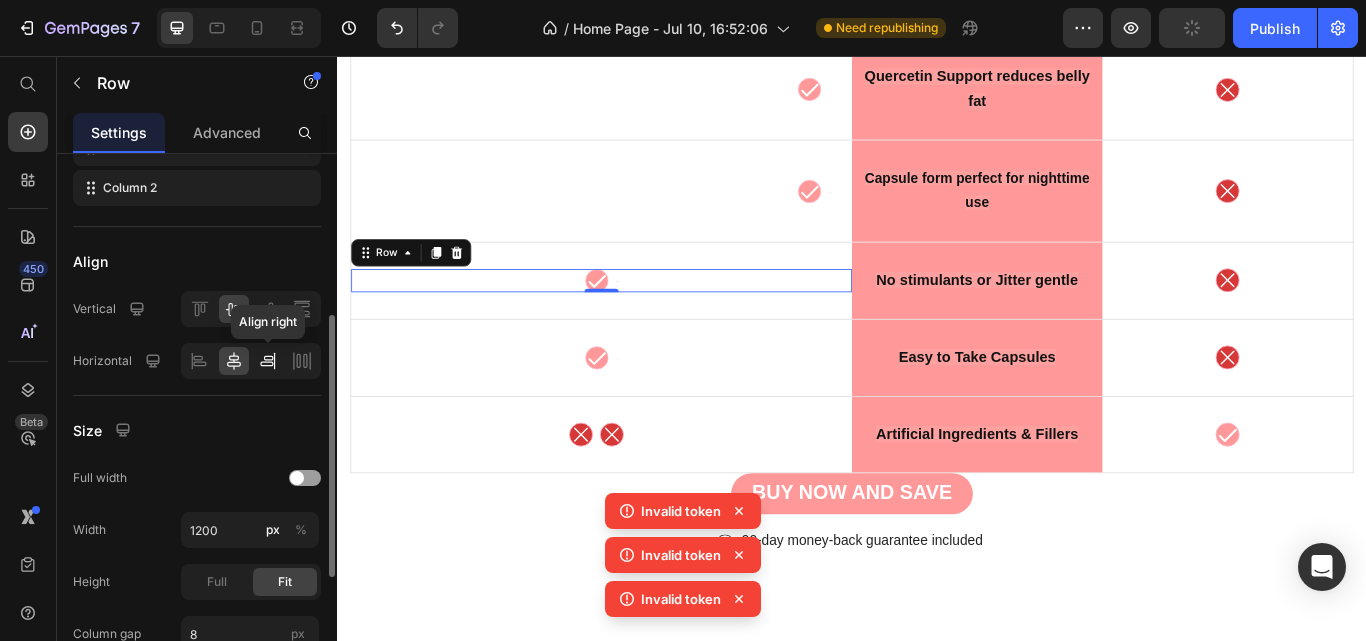 click 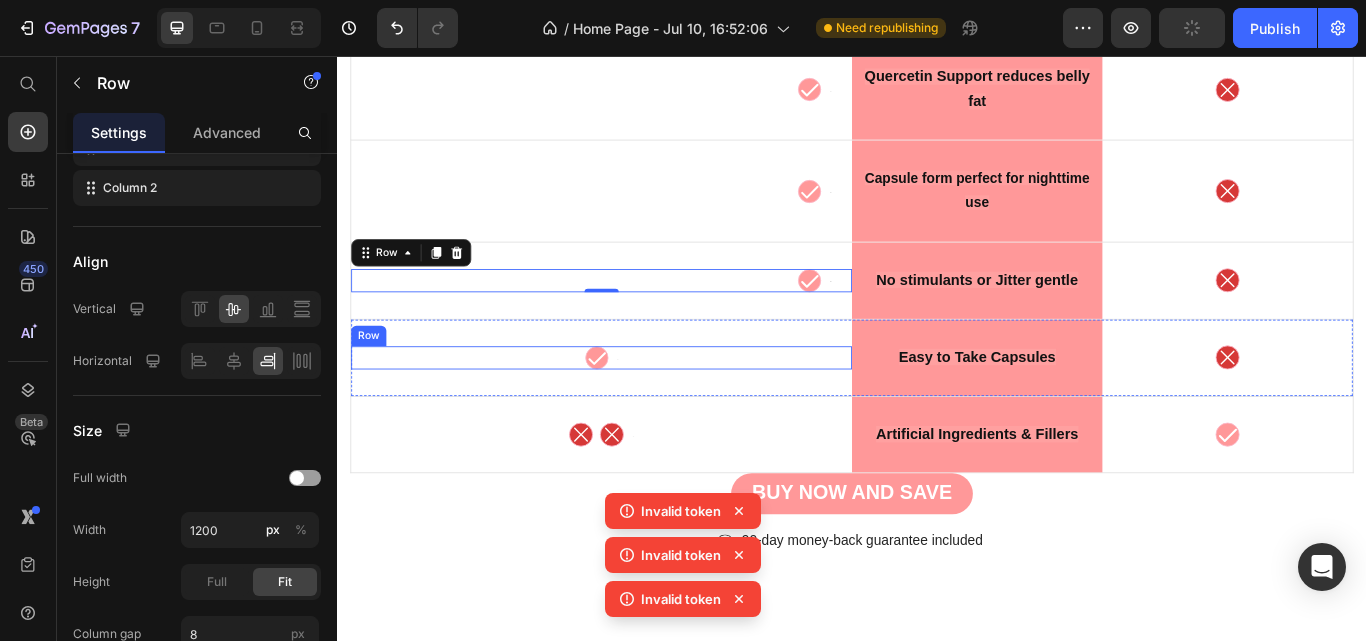 click on "Icon Text Block Row" at bounding box center [645, 408] 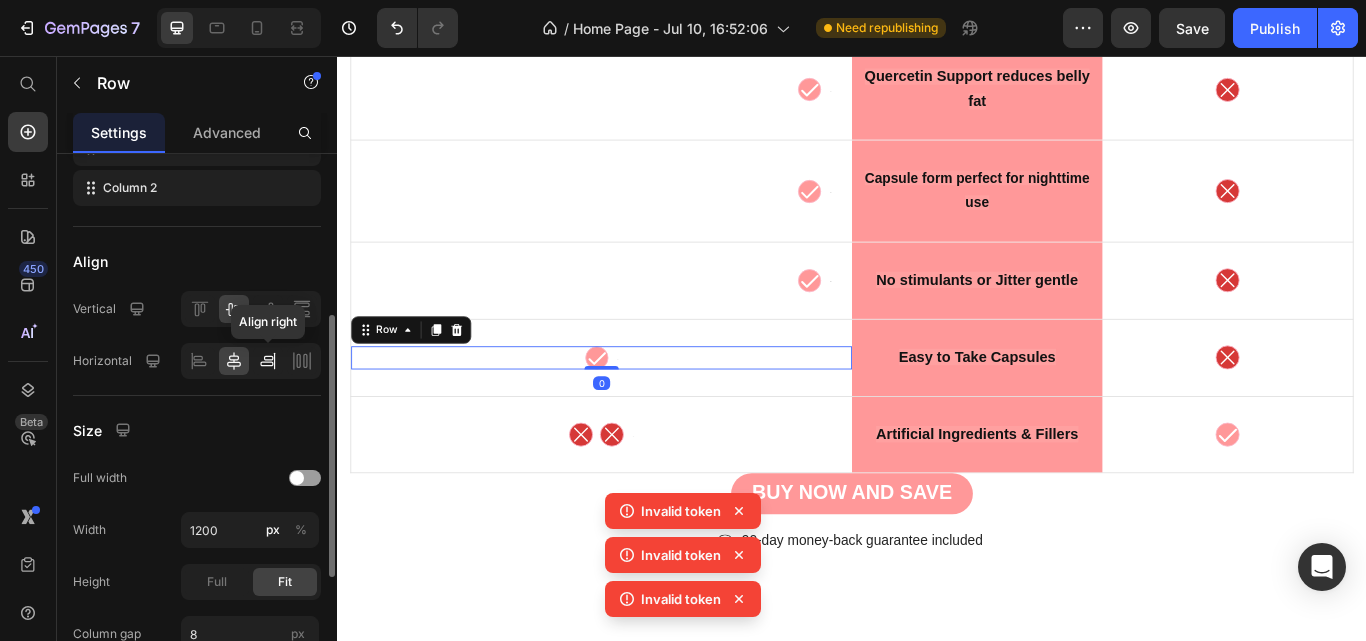 click 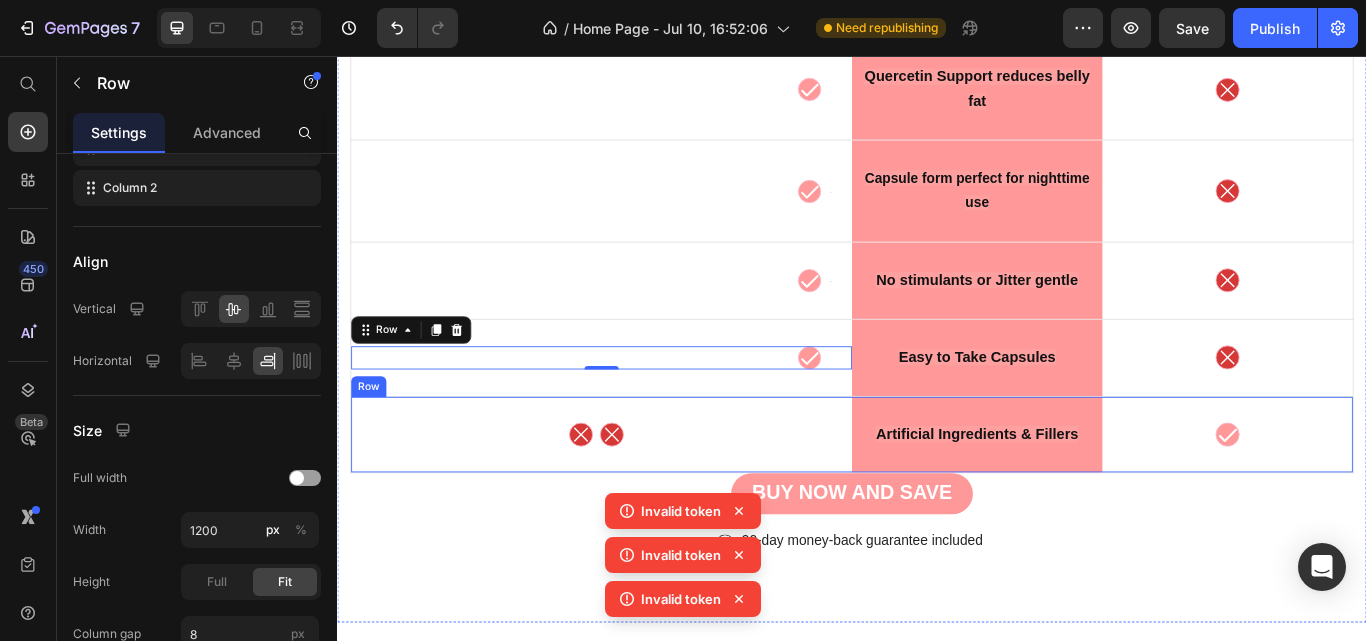 click on "Icon
Icon Text Block Row" at bounding box center (645, 498) 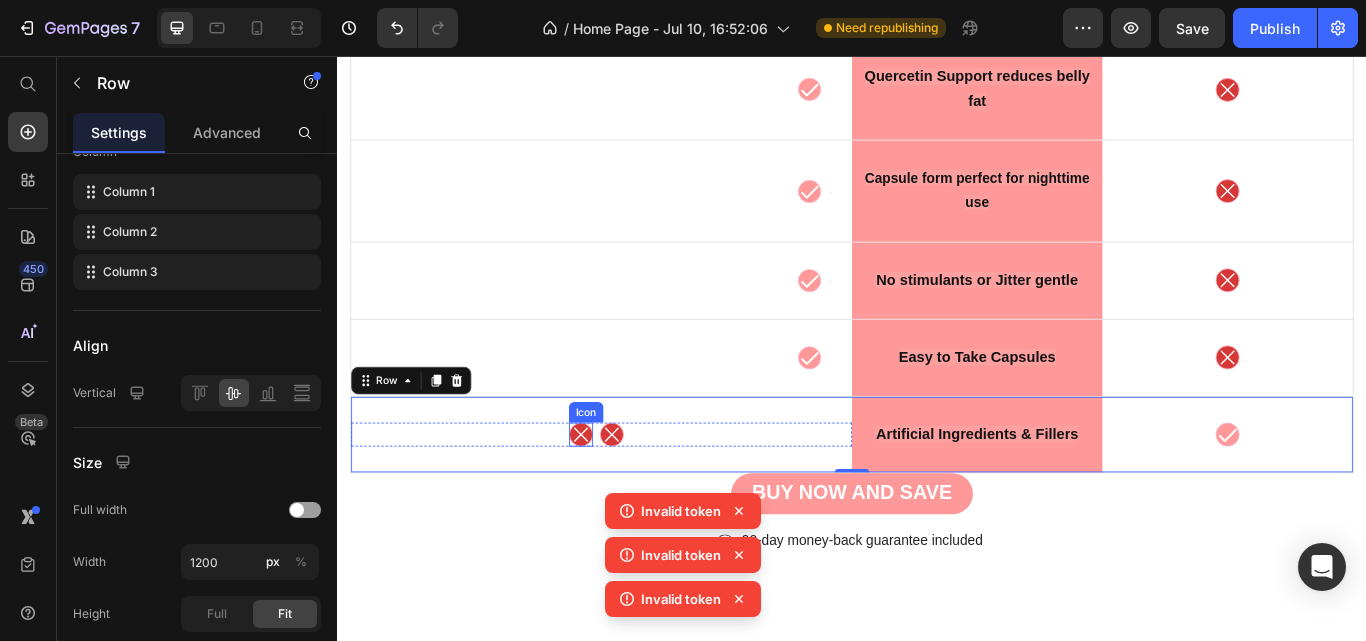 click 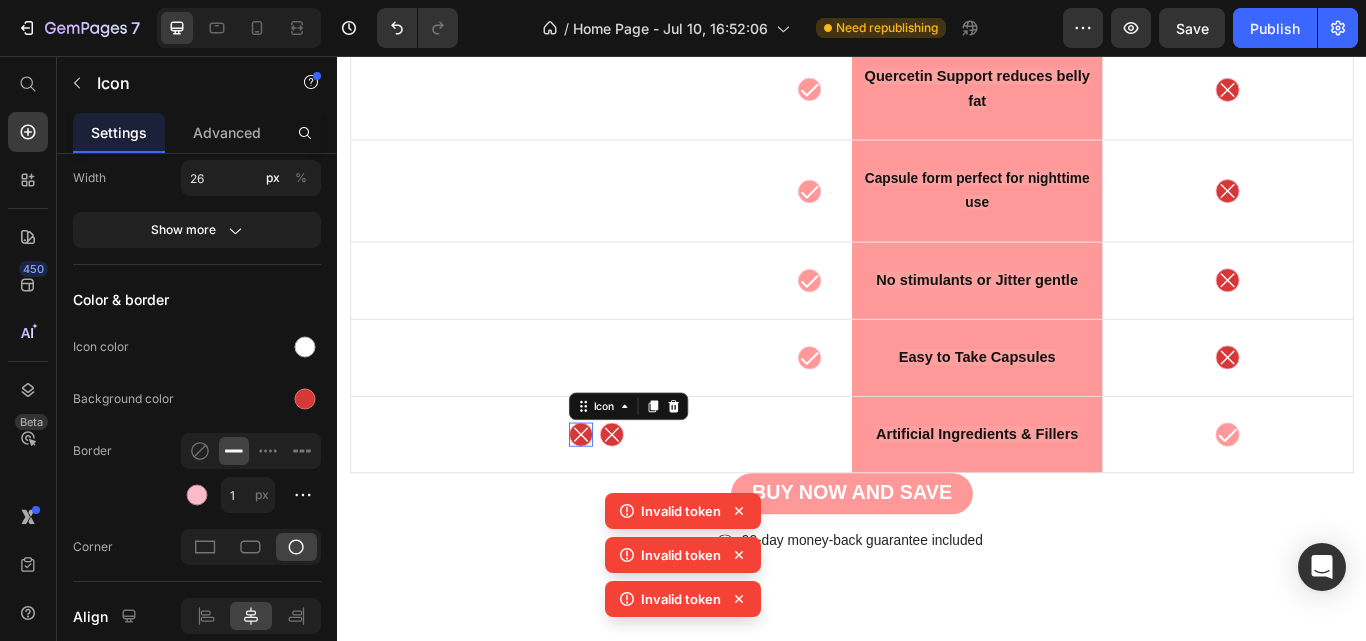 scroll, scrollTop: 0, scrollLeft: 0, axis: both 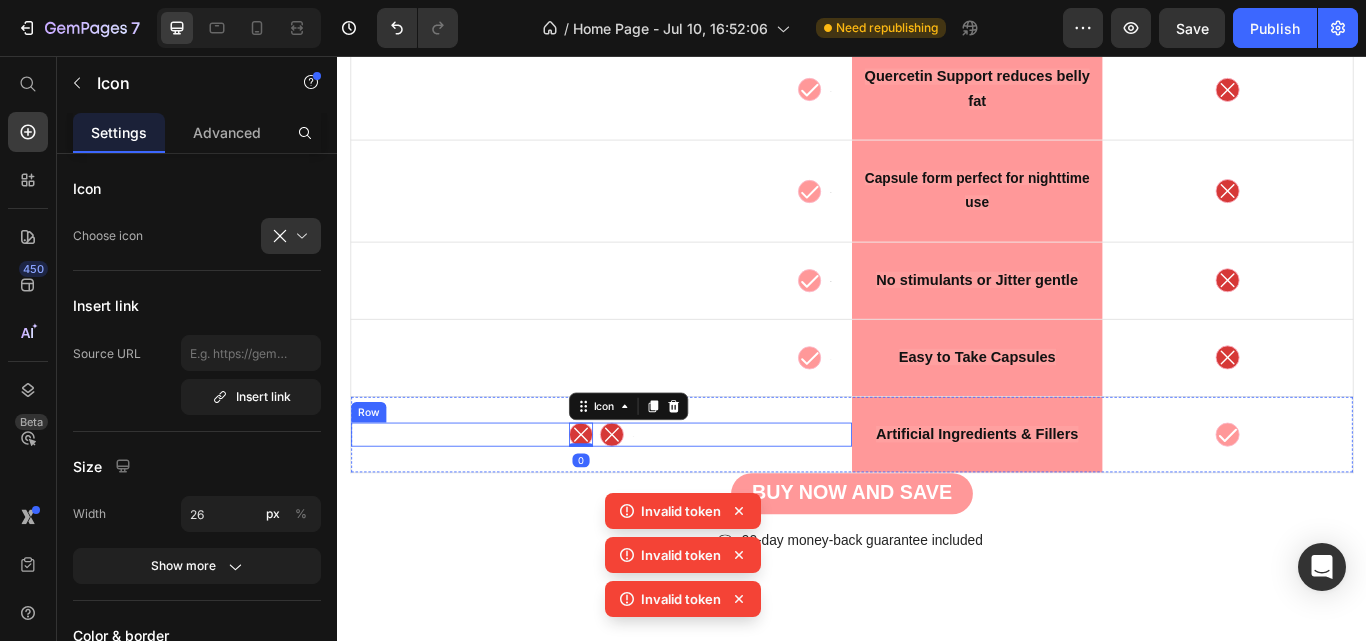 click on "Icon   0
Icon Text Block Row" at bounding box center (645, 498) 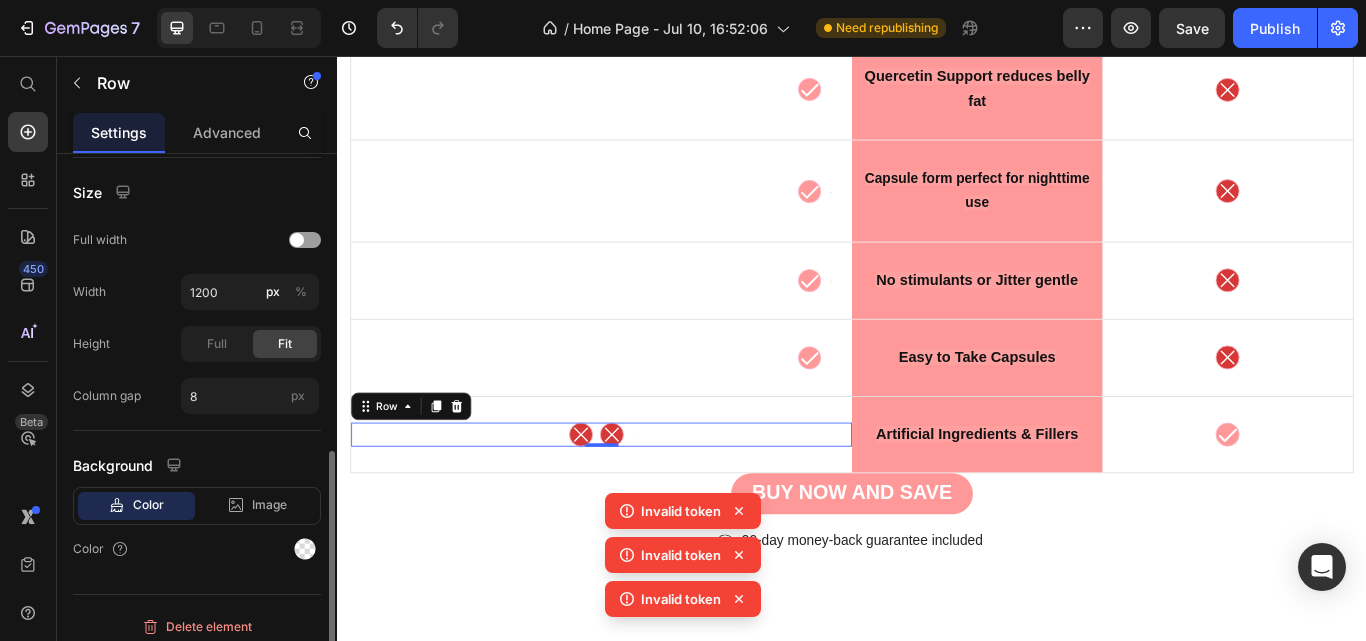 scroll, scrollTop: 625, scrollLeft: 0, axis: vertical 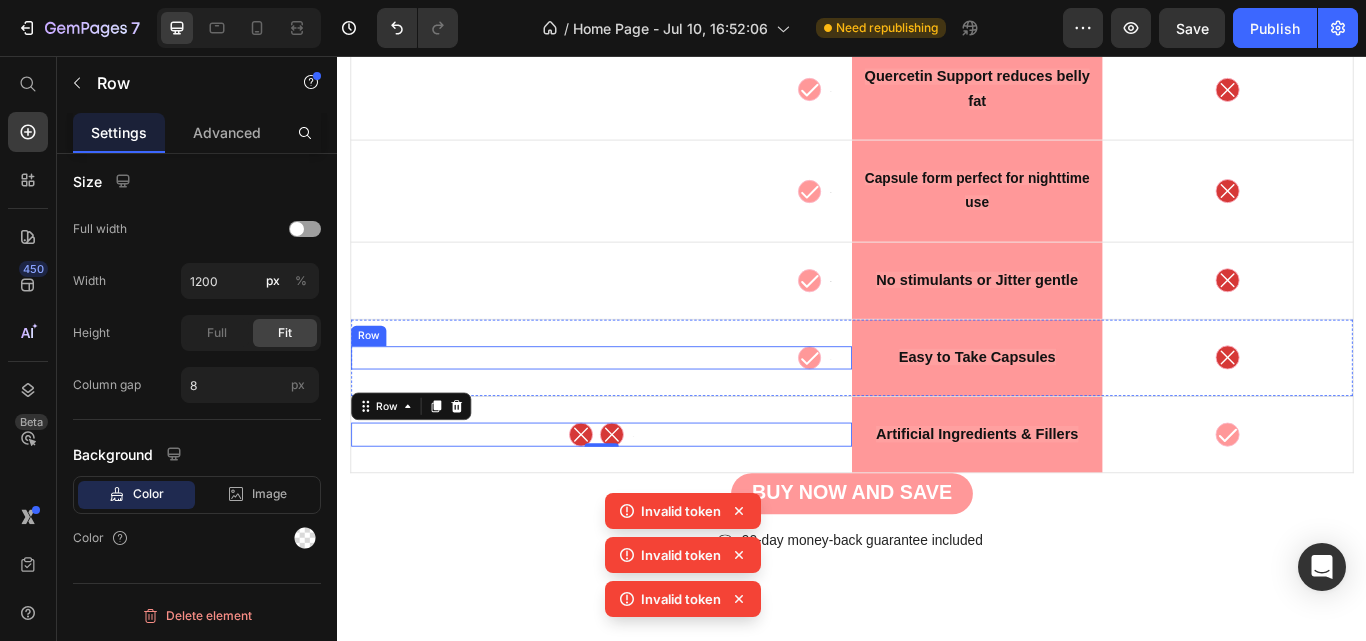 click on "Icon Text Block Row" at bounding box center [645, 408] 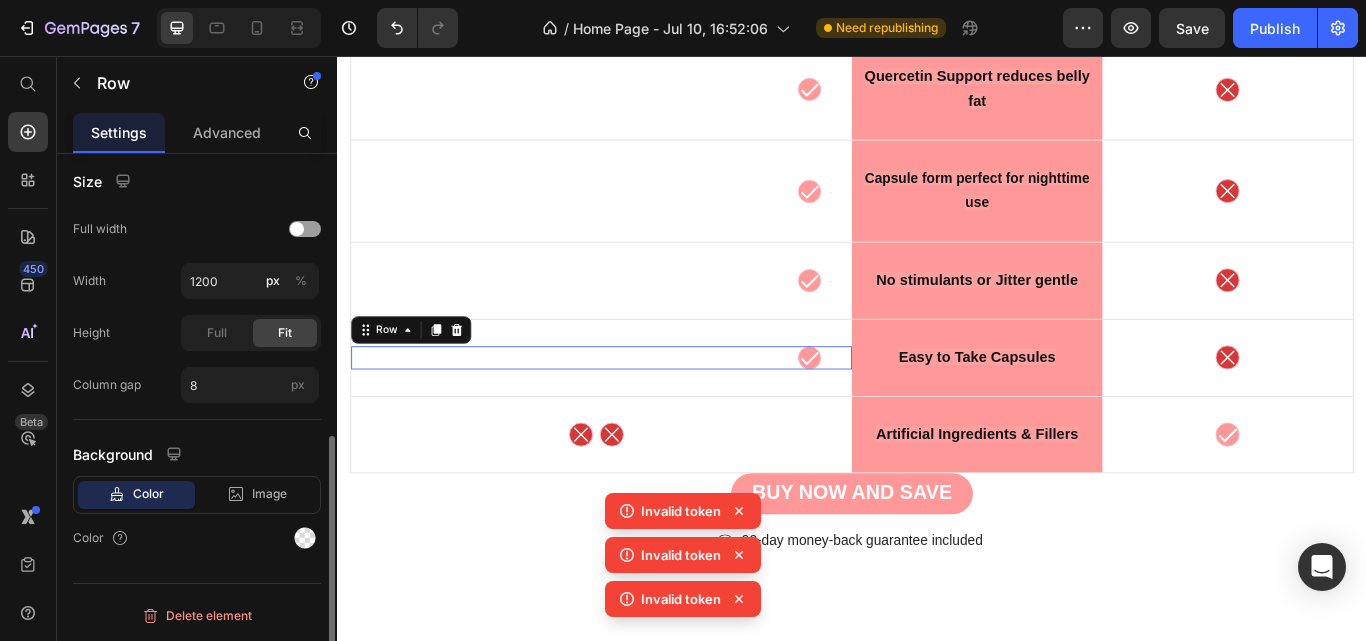 scroll, scrollTop: 585, scrollLeft: 0, axis: vertical 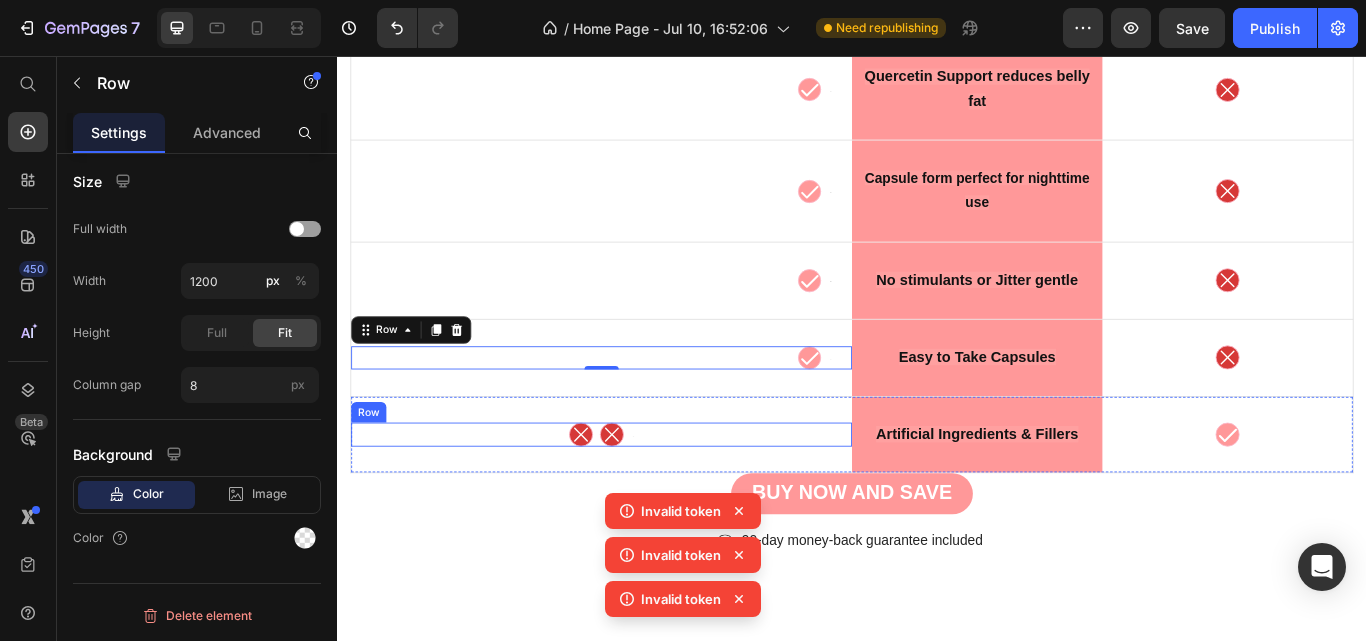 click on "Icon
Icon Text Block Row" at bounding box center [645, 498] 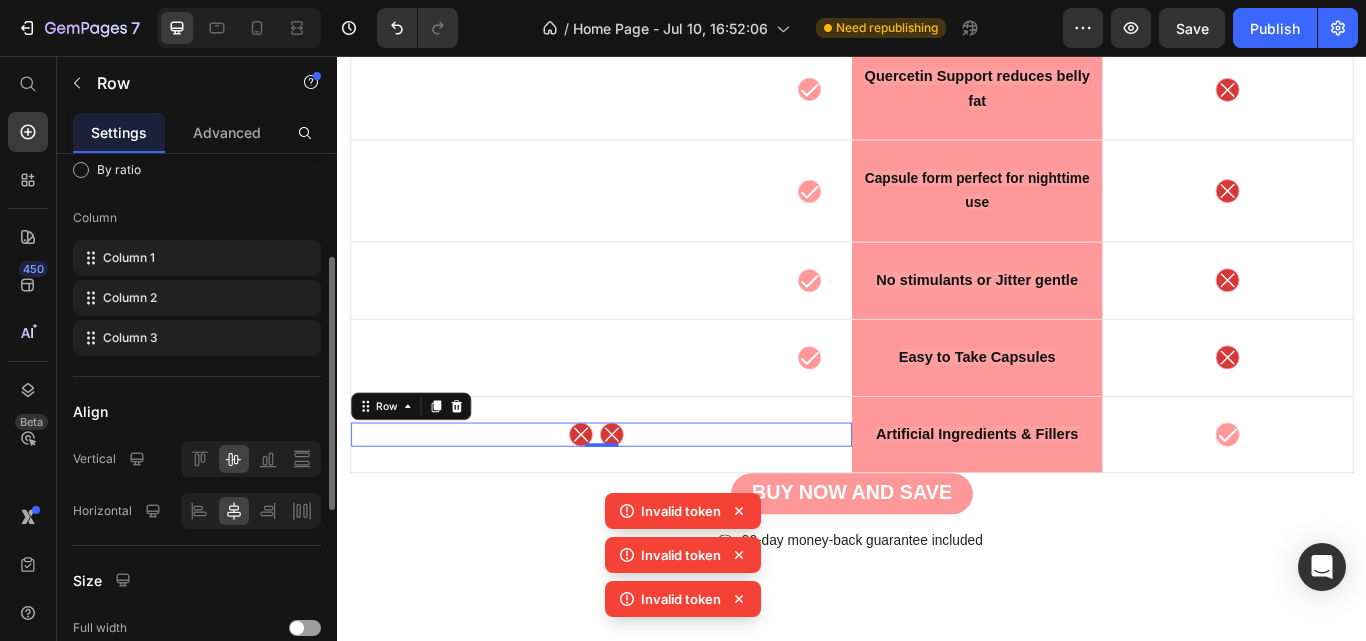 scroll, scrollTop: 225, scrollLeft: 0, axis: vertical 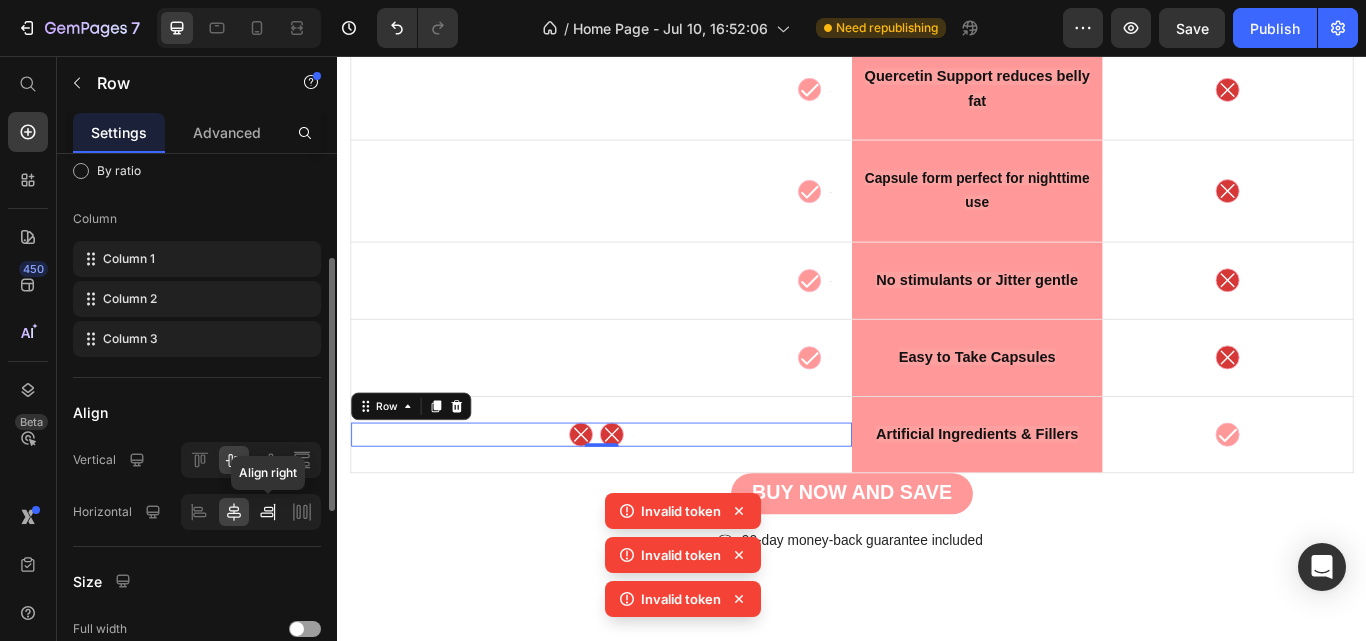 click 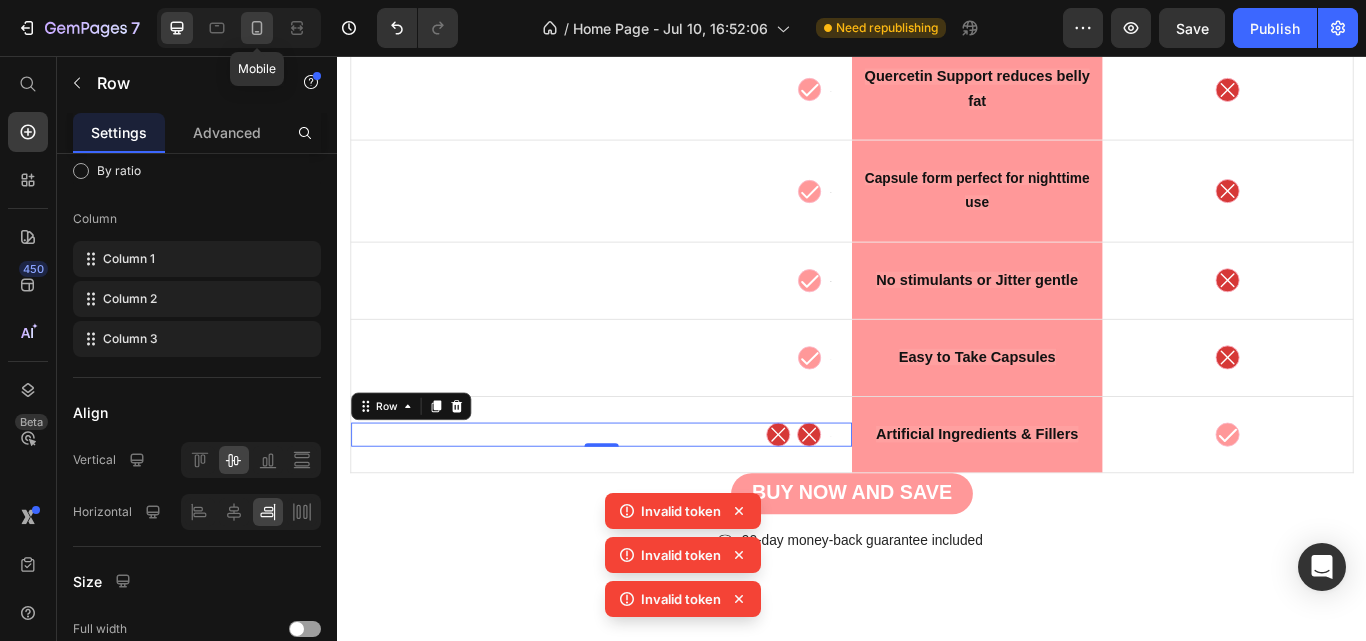 click 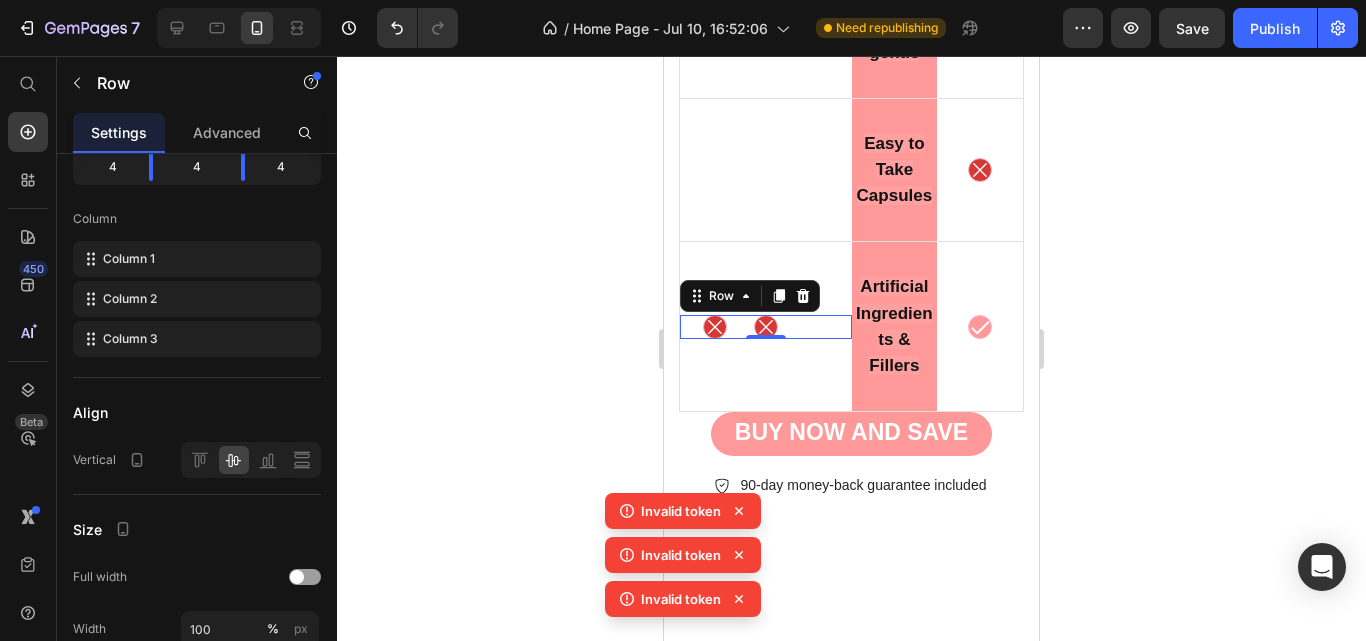 scroll, scrollTop: 14972, scrollLeft: 0, axis: vertical 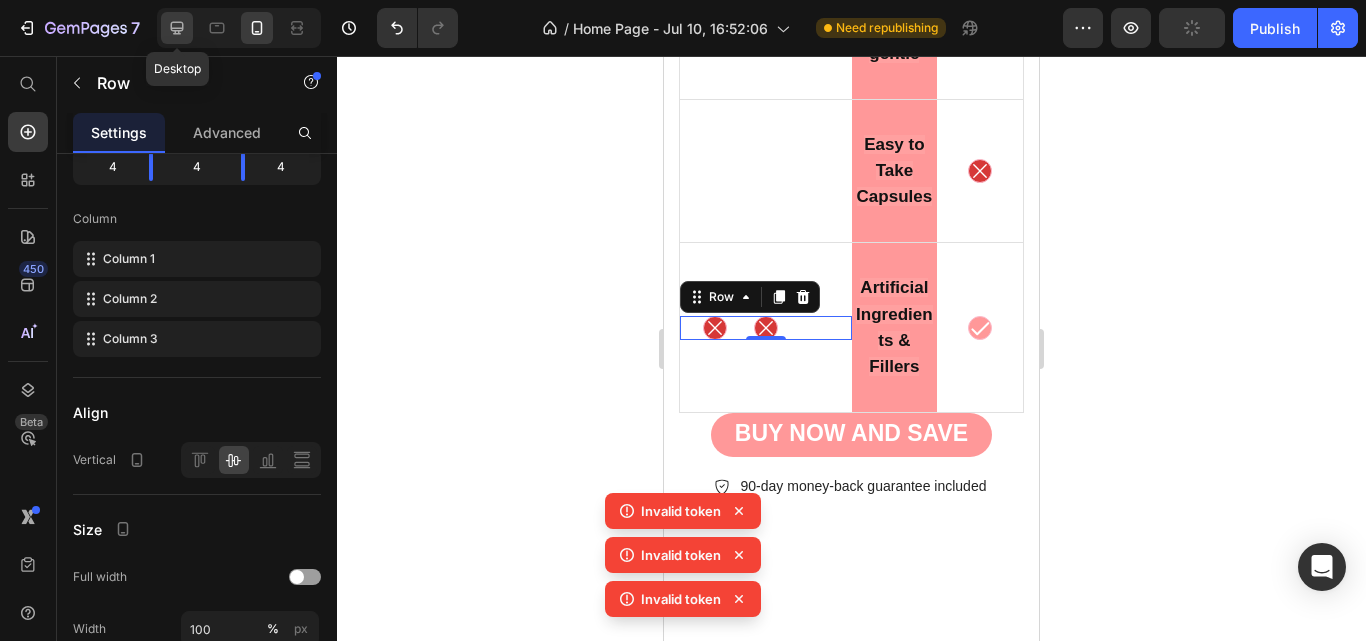 click 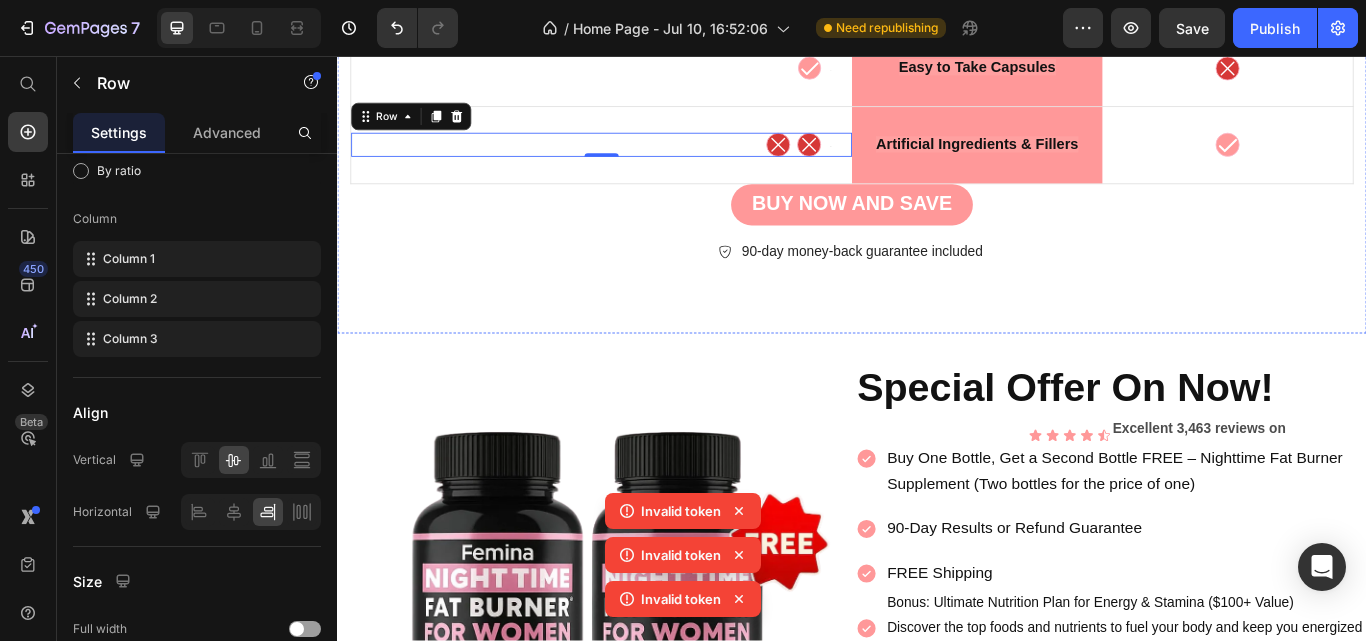scroll, scrollTop: 13969, scrollLeft: 0, axis: vertical 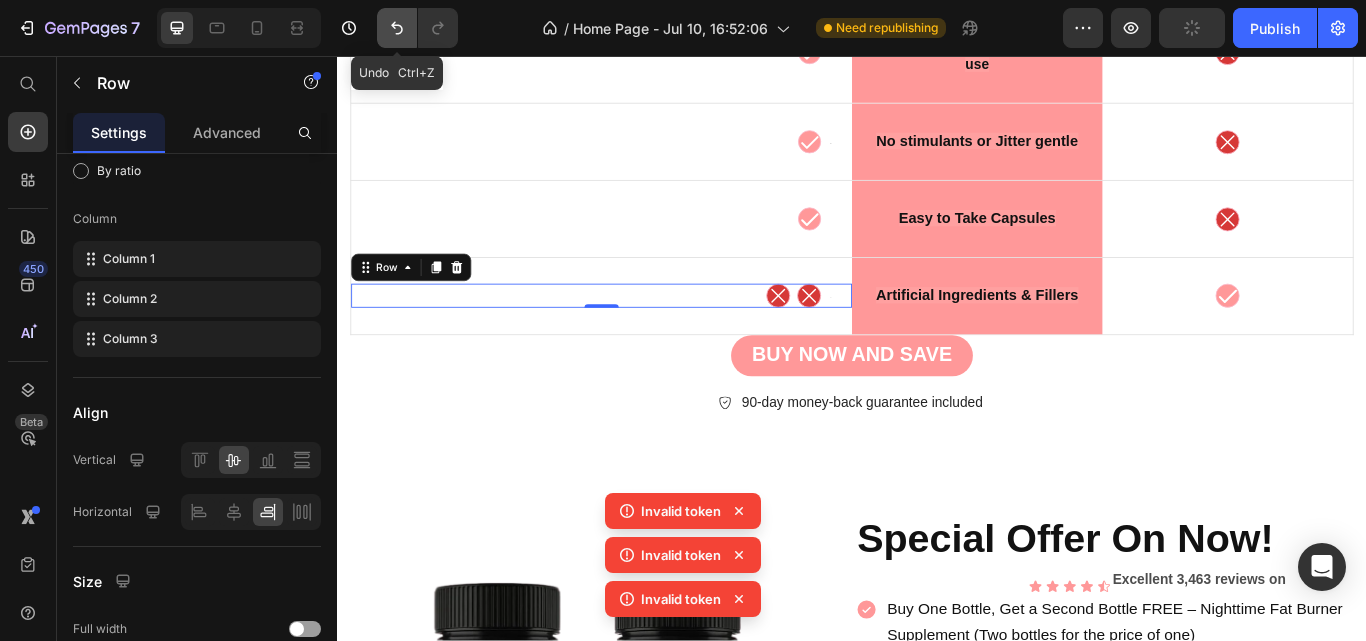click 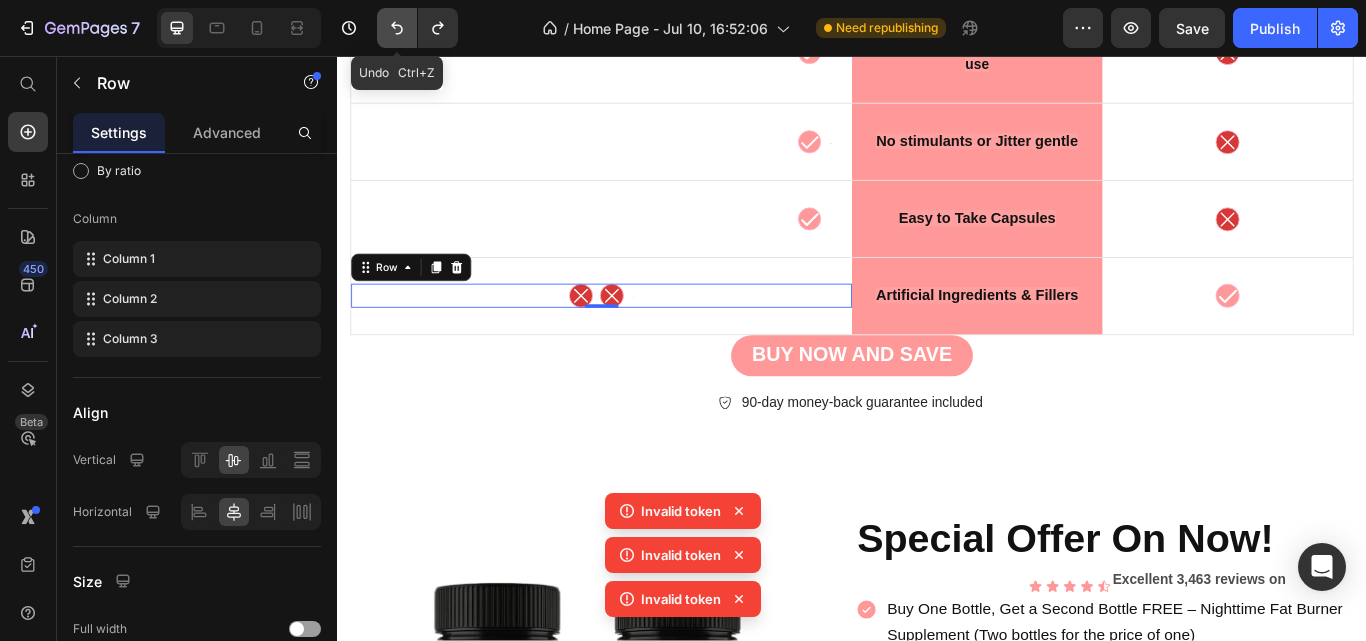 click 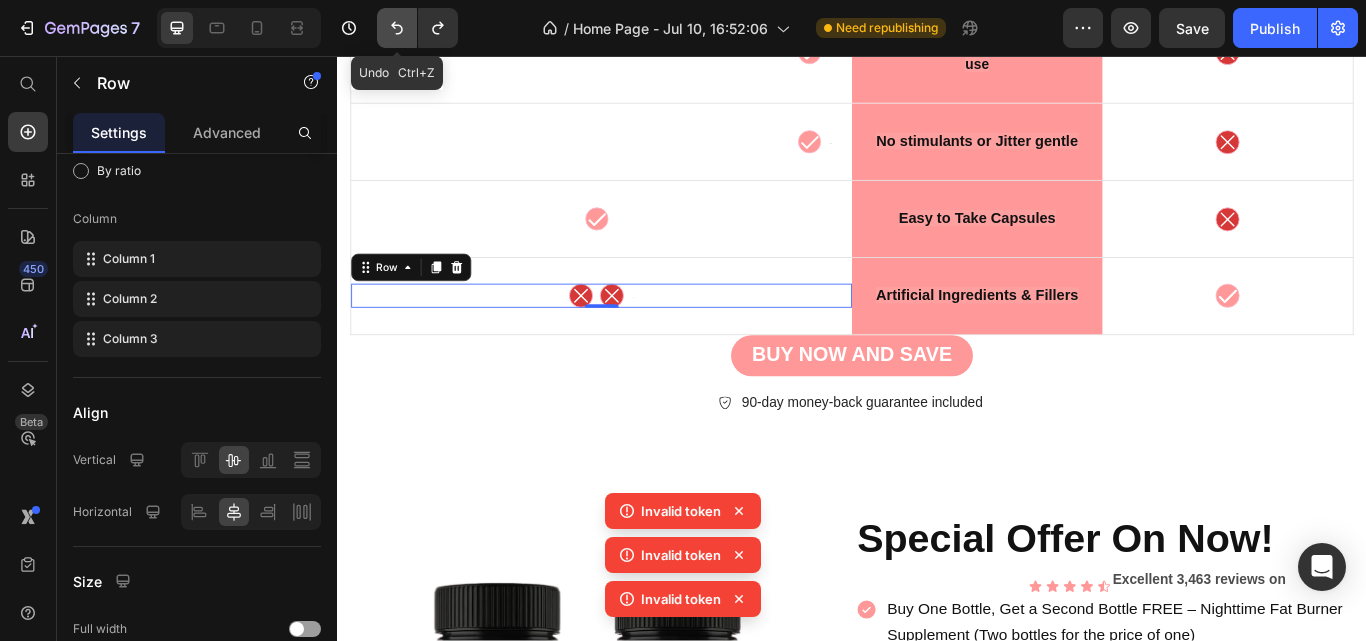 click 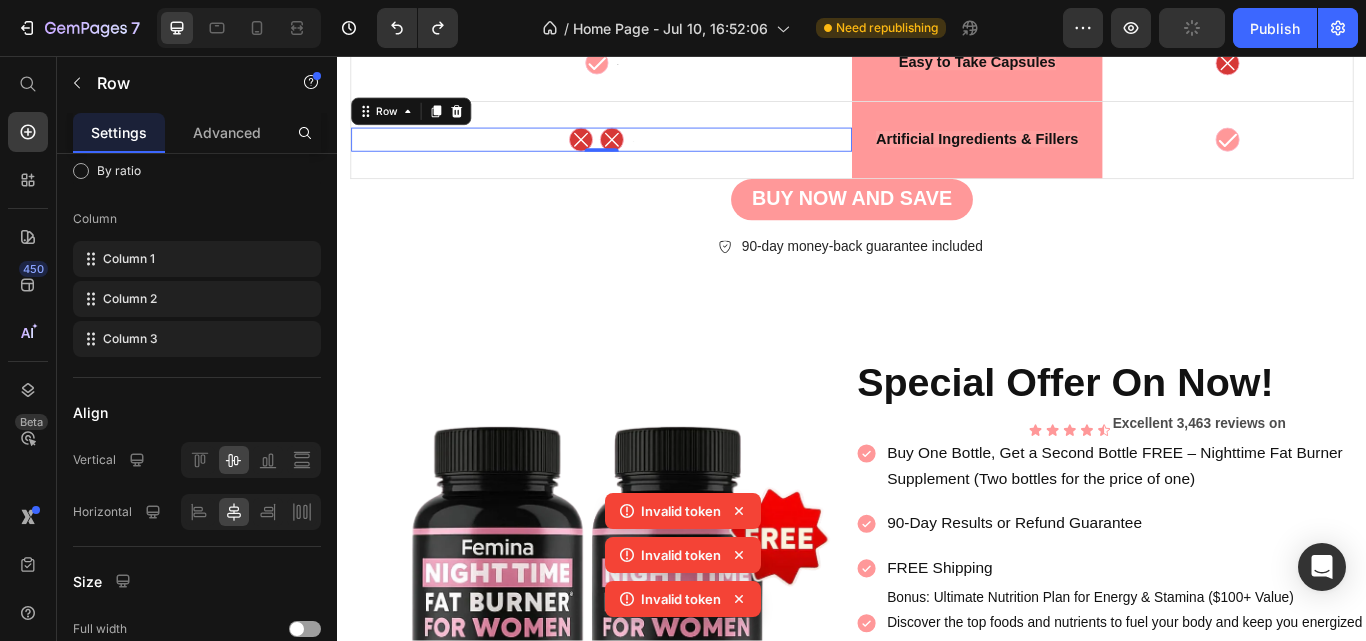 scroll, scrollTop: 14049, scrollLeft: 0, axis: vertical 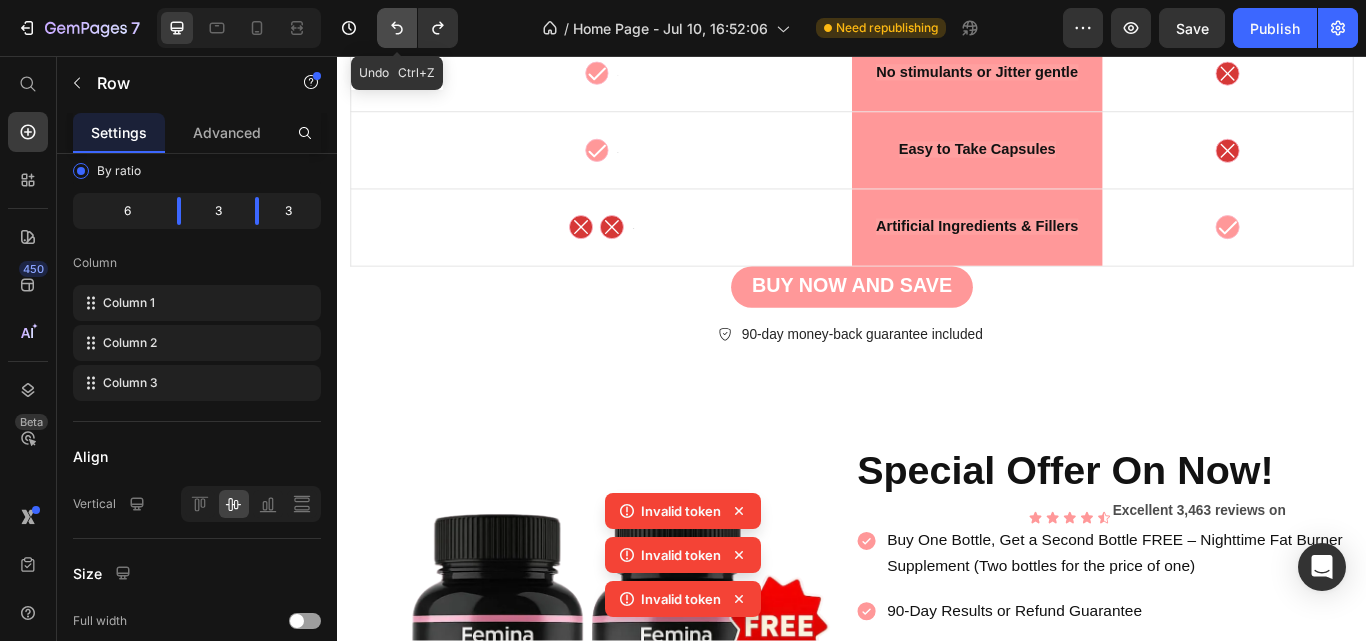 click 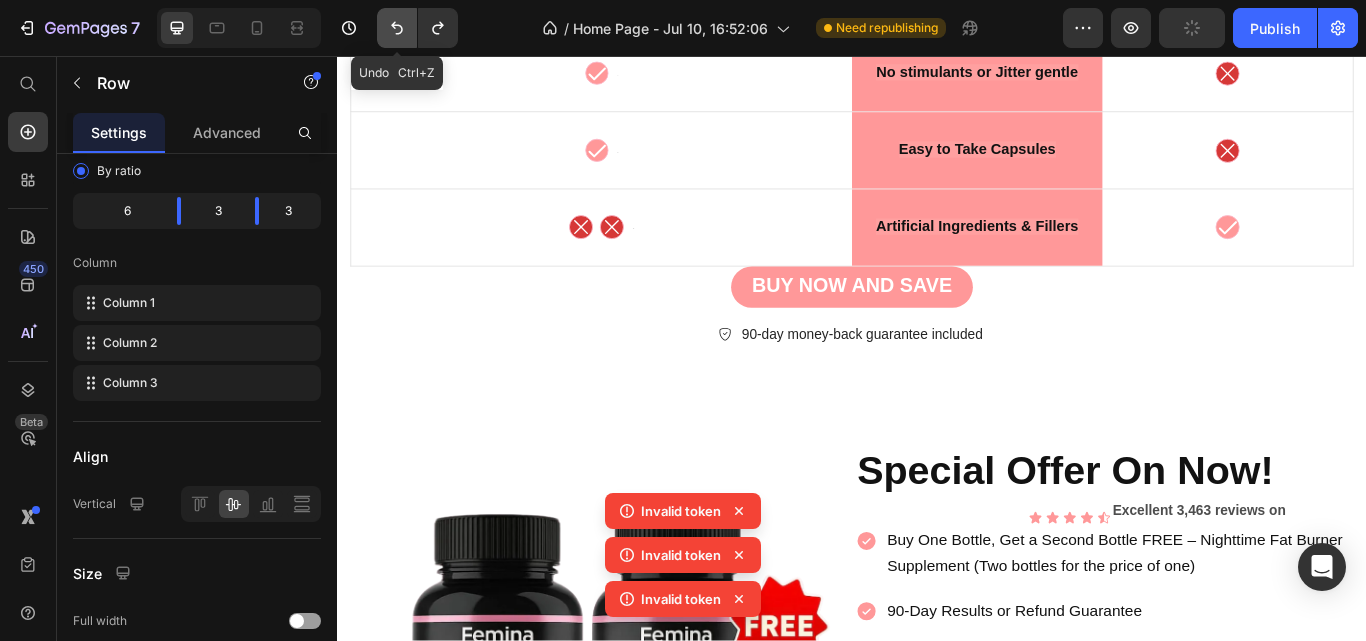 click 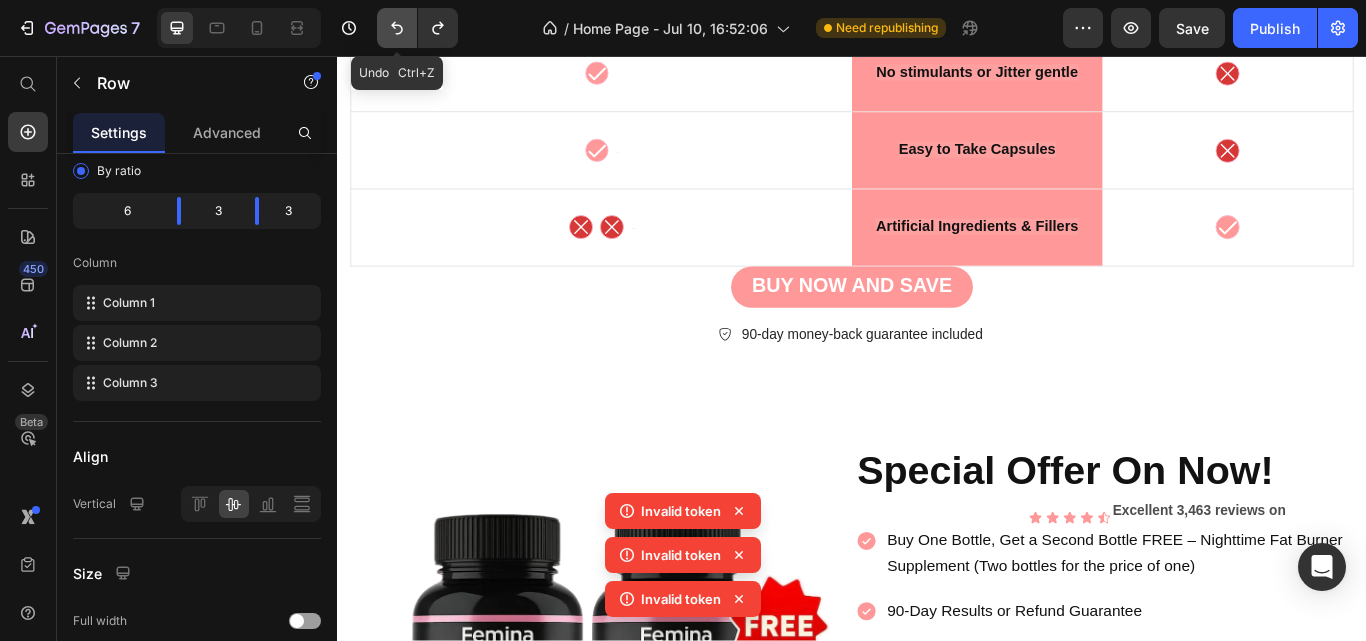 click 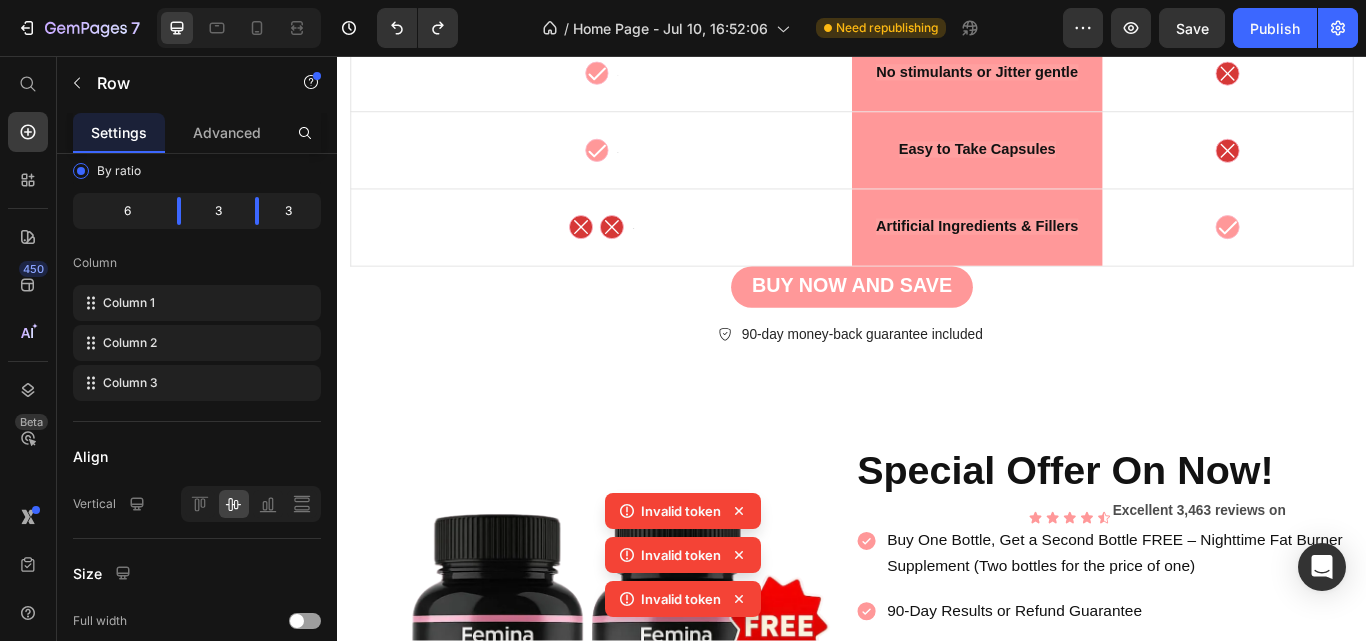 click on "Icon Text Block Row" at bounding box center [645, -355] 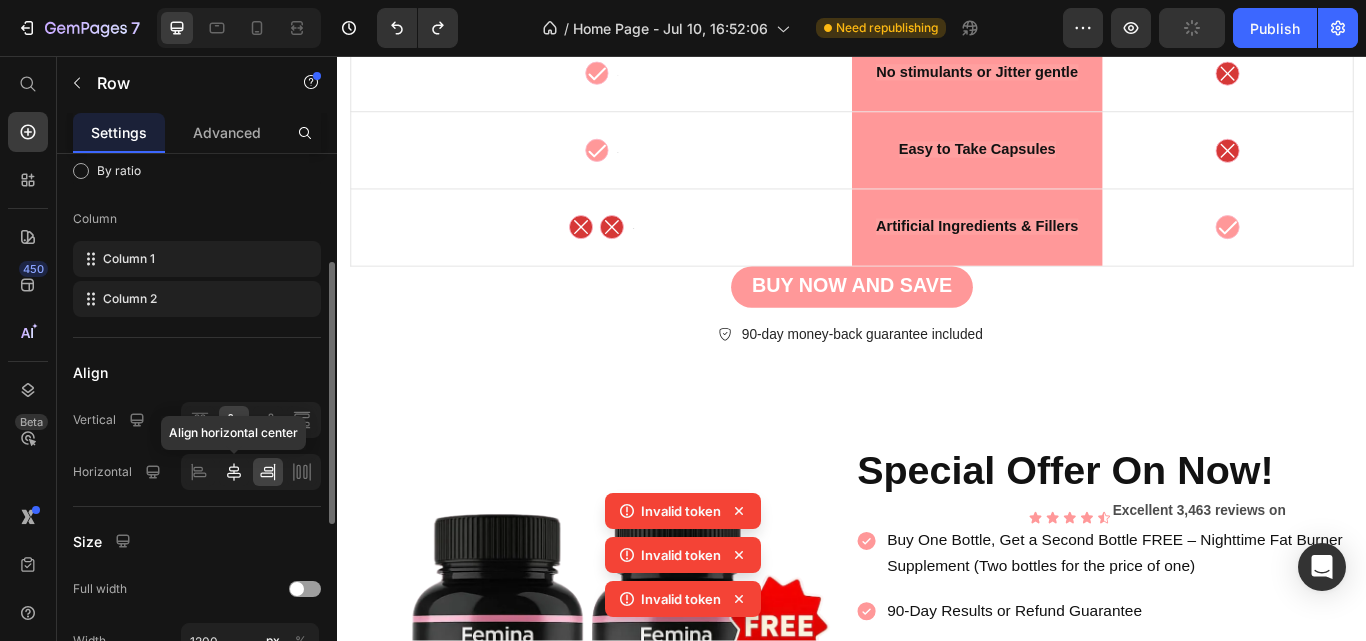 click 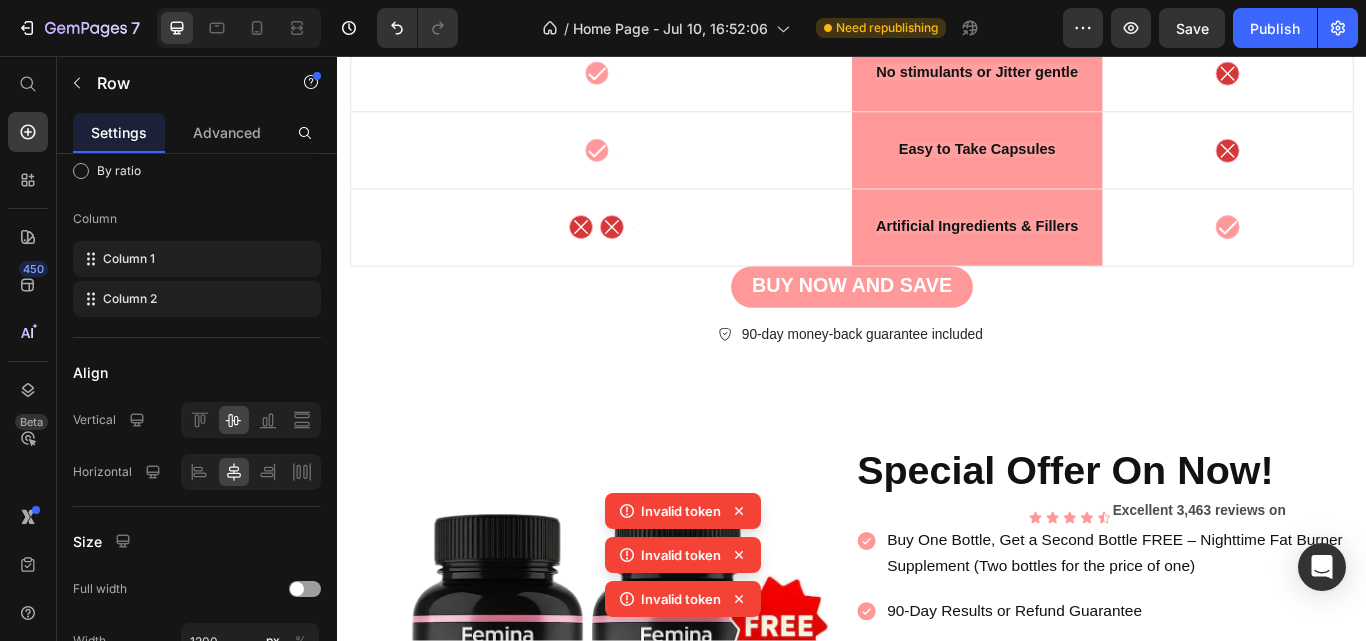 scroll, scrollTop: 14115, scrollLeft: 0, axis: vertical 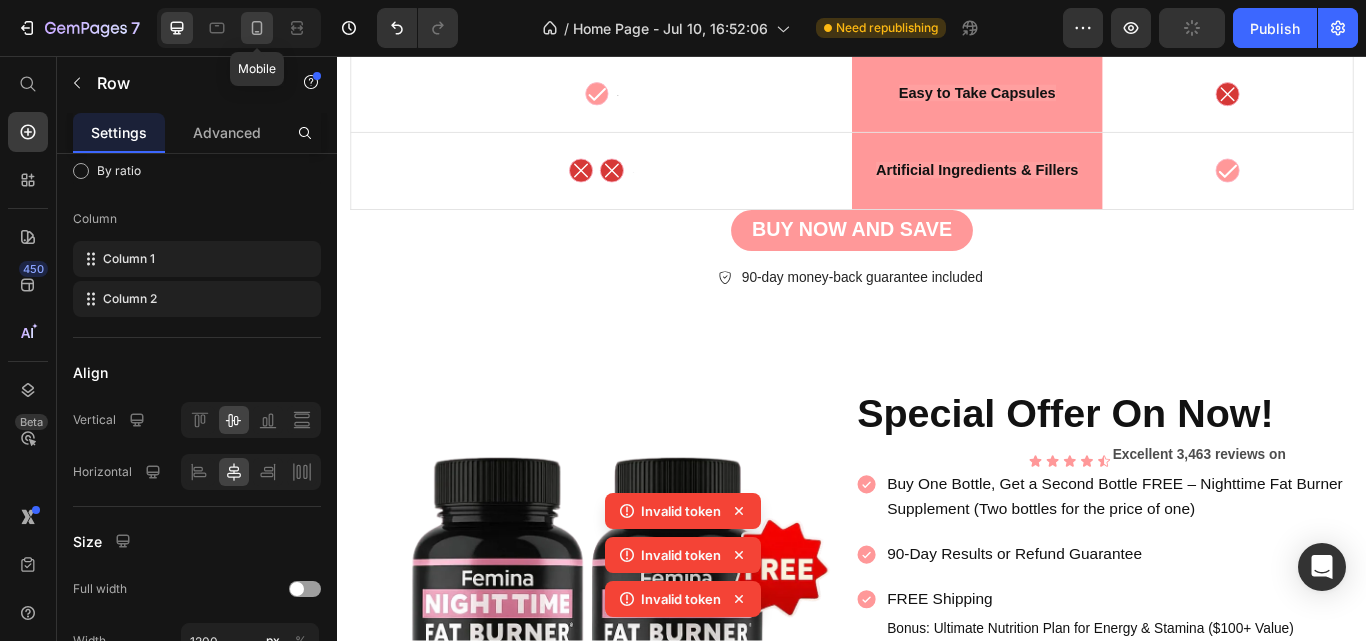 click 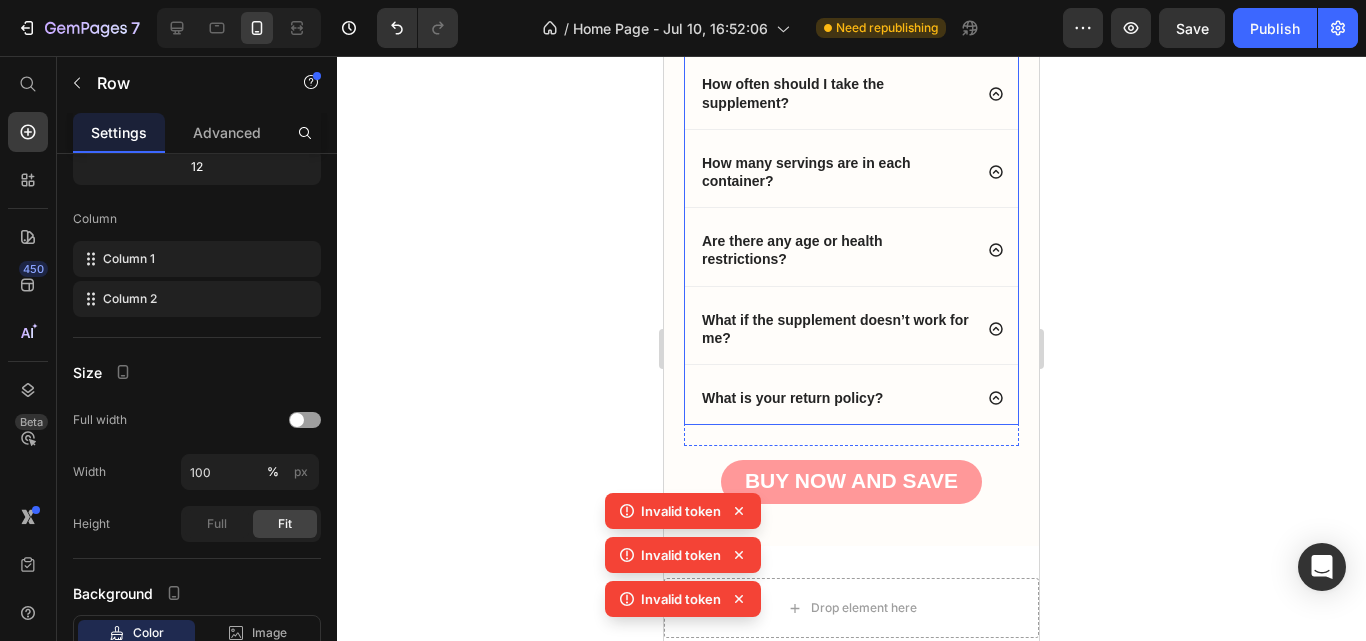 scroll, scrollTop: 18405, scrollLeft: 0, axis: vertical 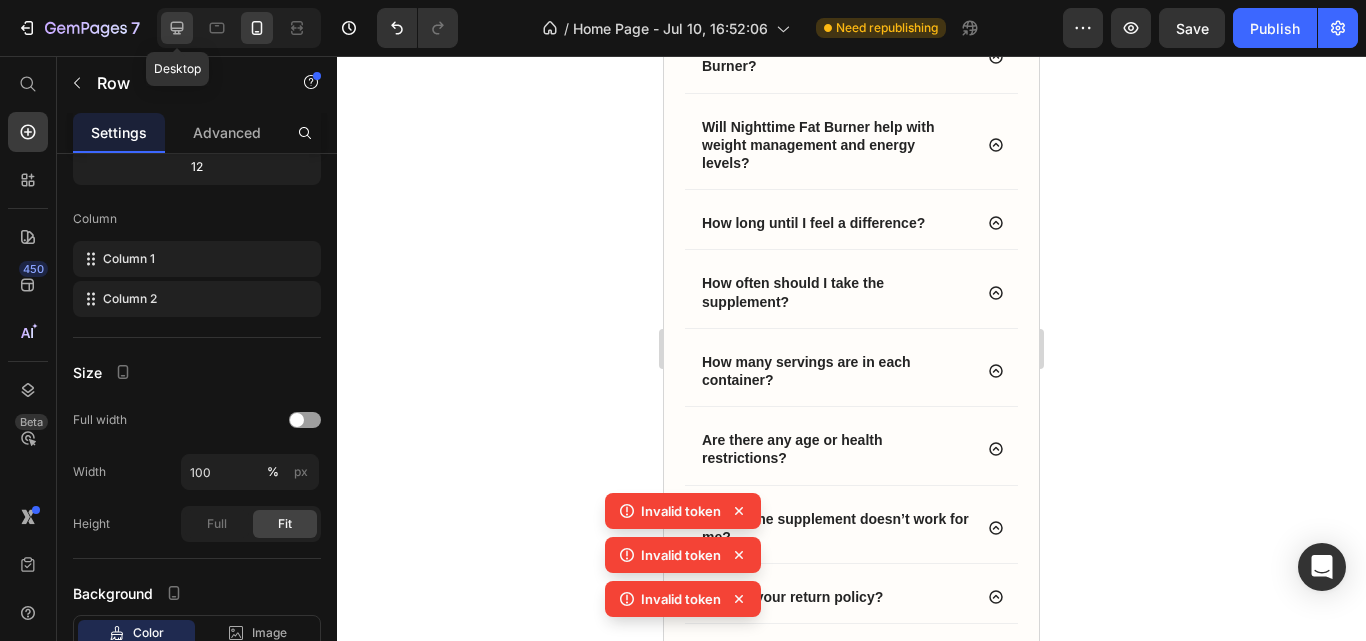 click 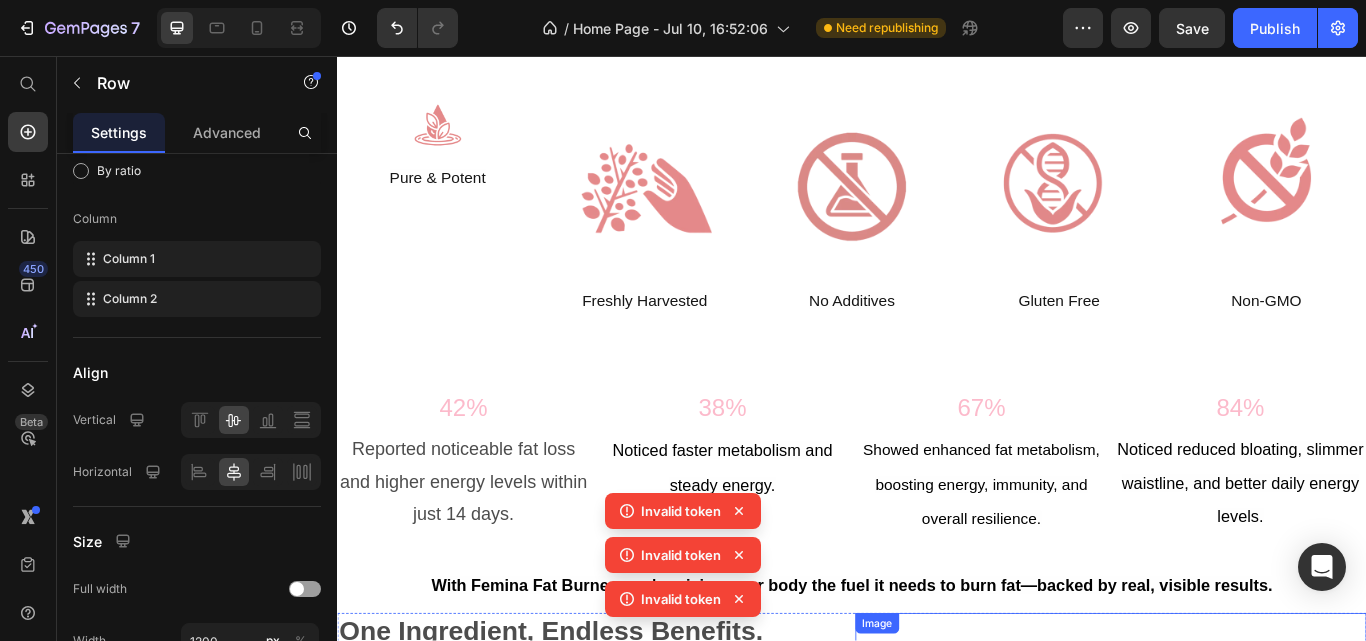 scroll, scrollTop: 6538, scrollLeft: 0, axis: vertical 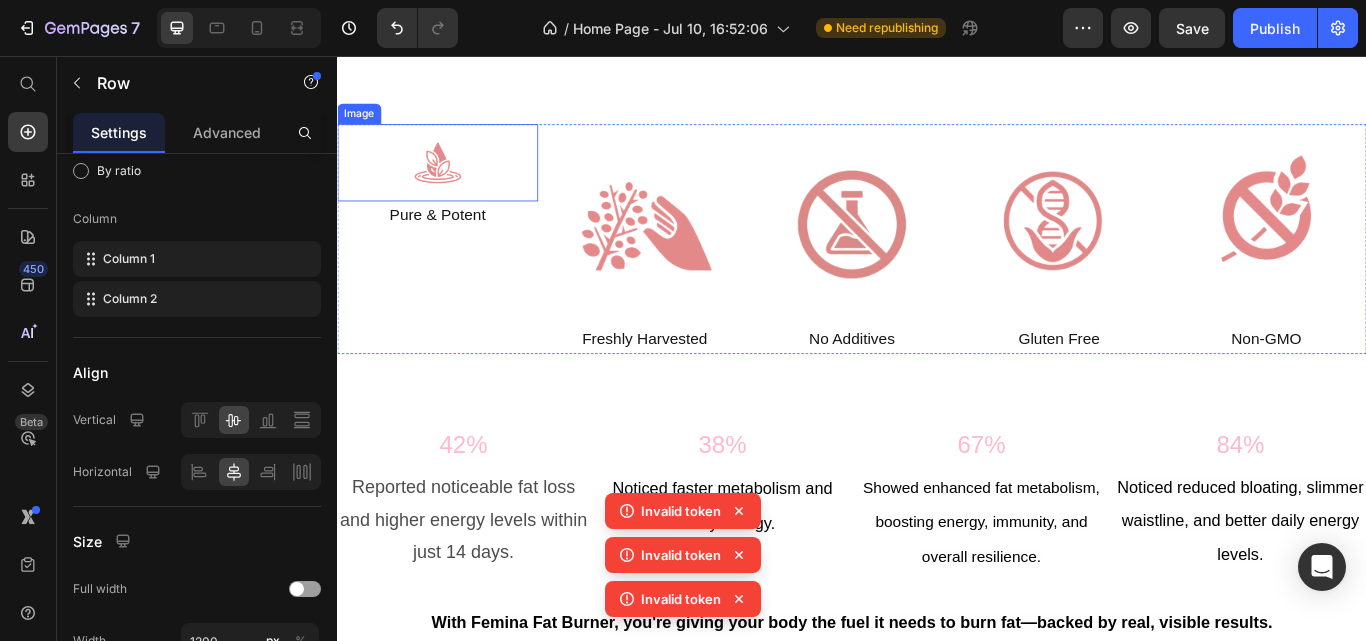 click at bounding box center [454, 181] 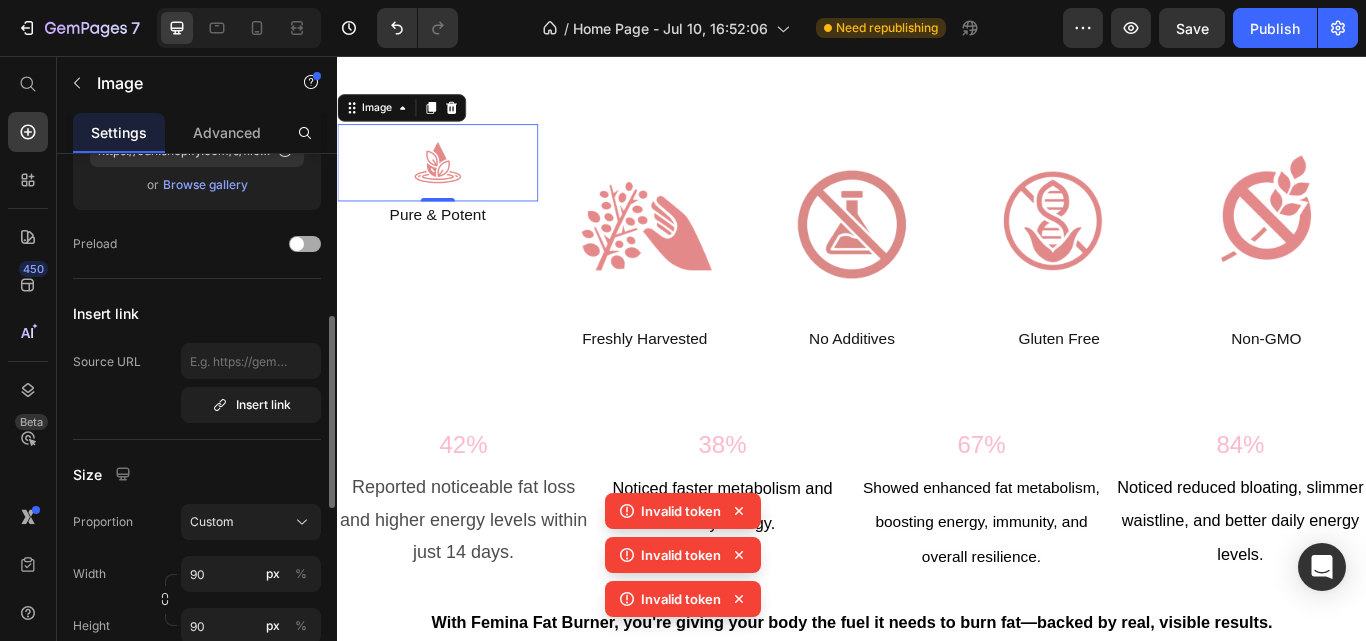 scroll, scrollTop: 322, scrollLeft: 0, axis: vertical 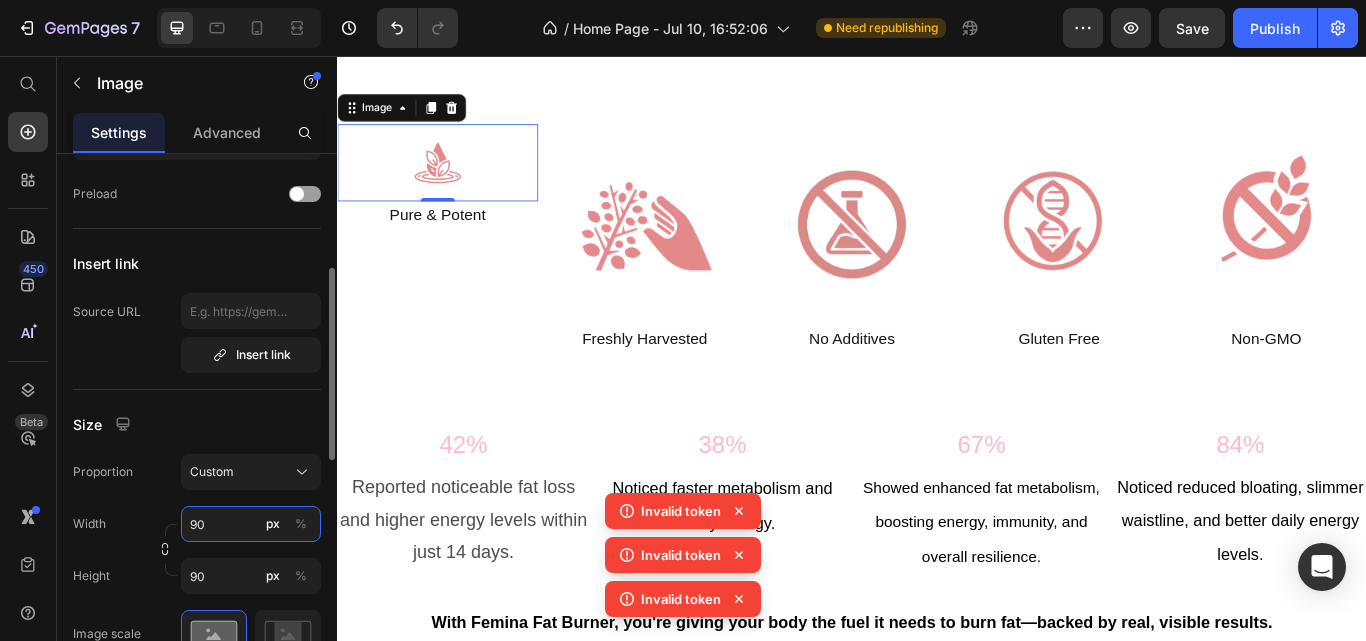 click on "90" at bounding box center [251, 524] 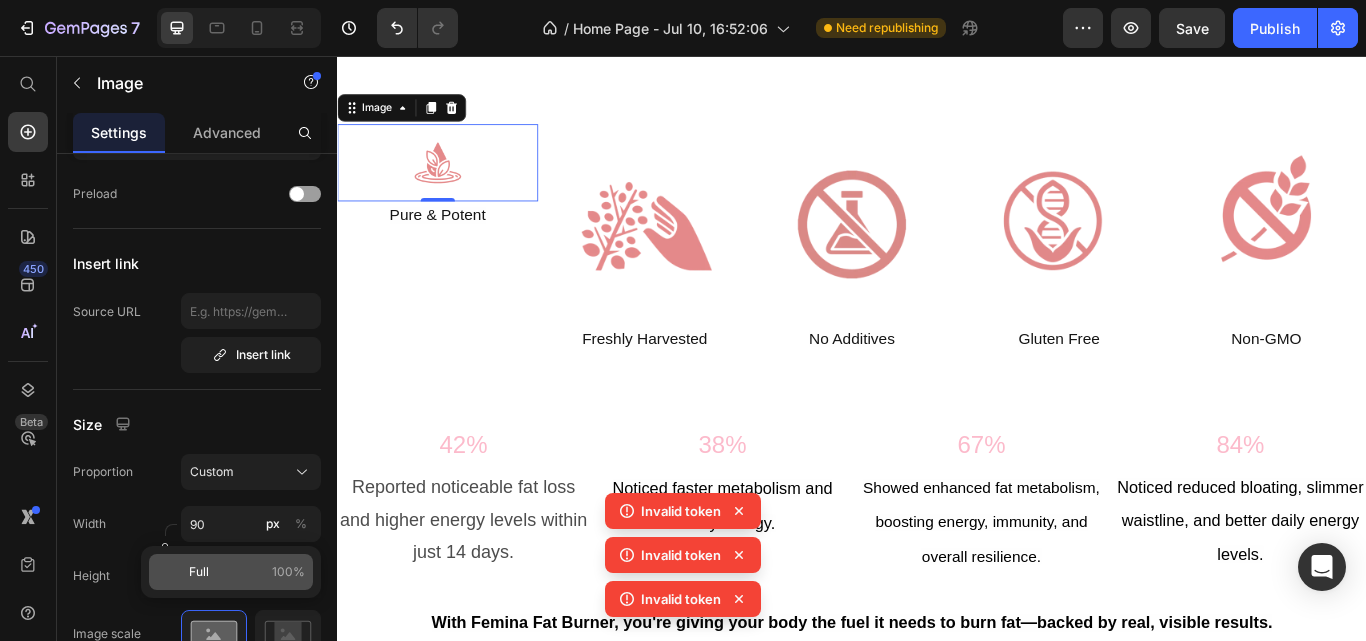 click on "Full" at bounding box center (199, 572) 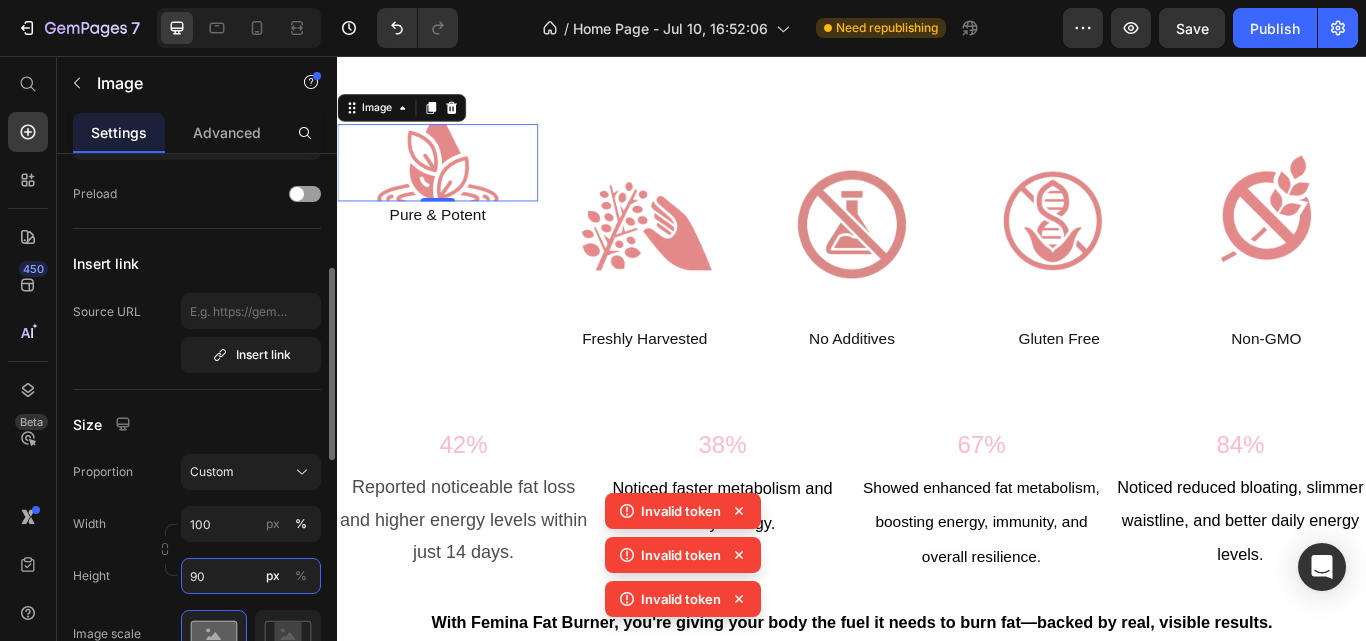 click on "90" at bounding box center [251, 576] 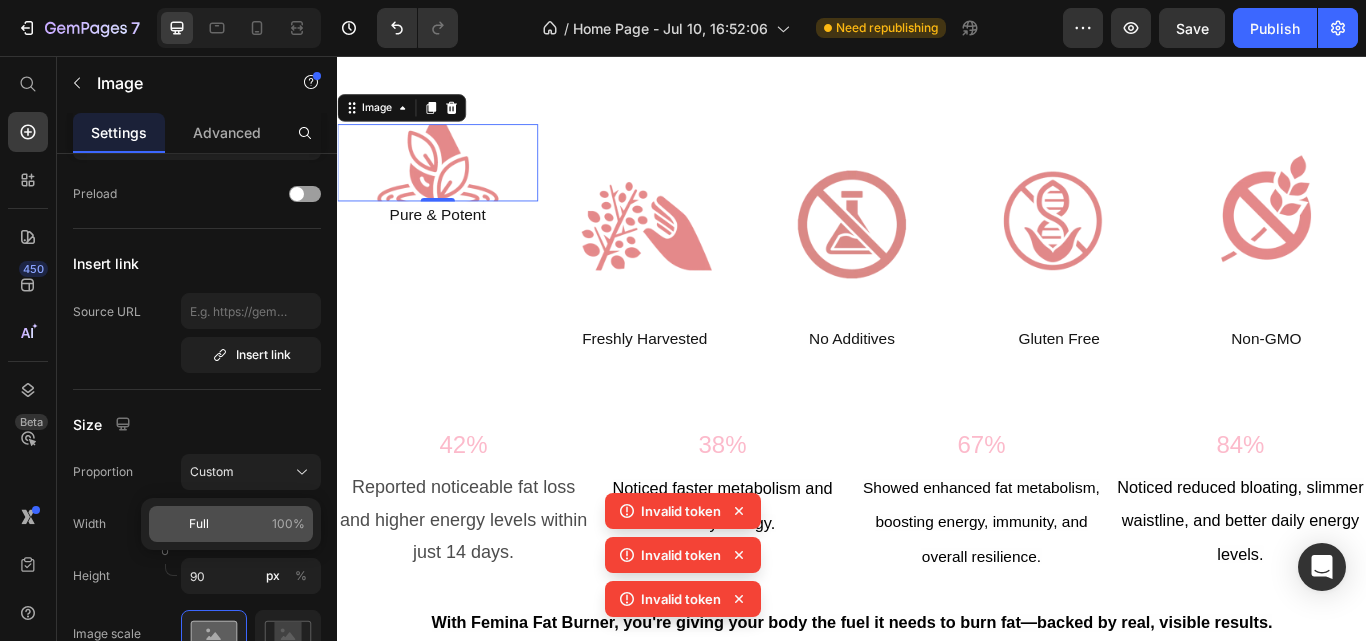 click on "Full" at bounding box center (199, 524) 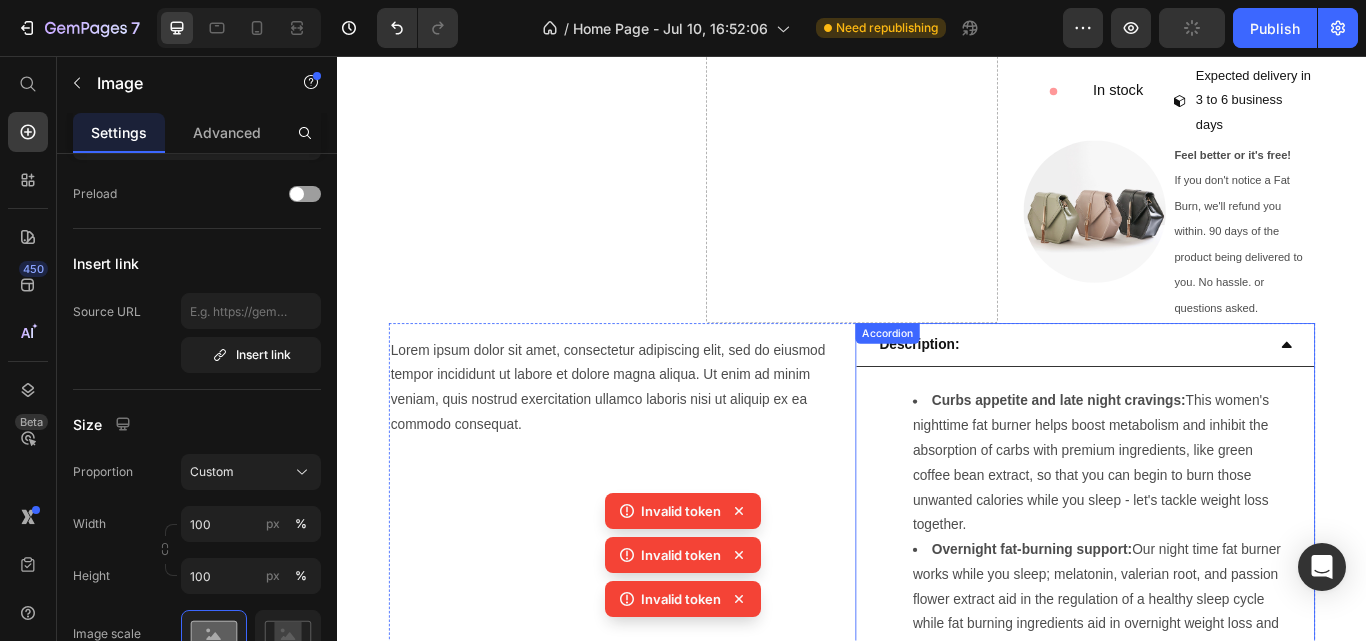 scroll, scrollTop: 887, scrollLeft: 0, axis: vertical 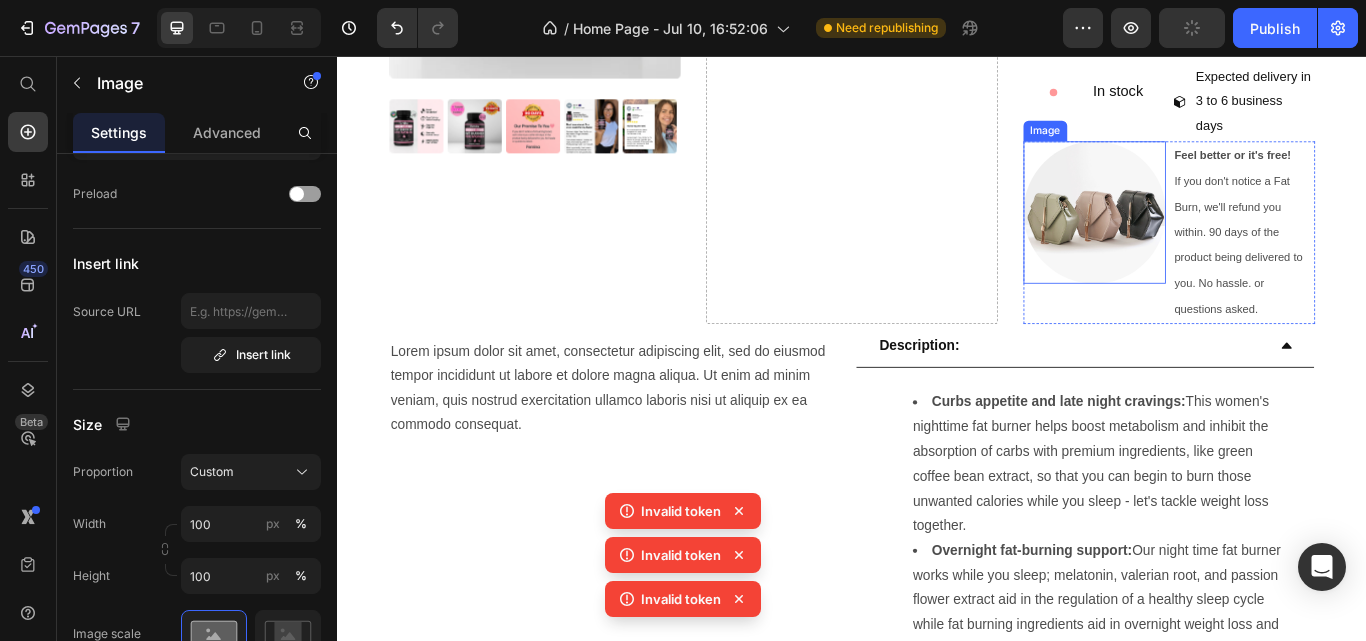 click at bounding box center [1220, 239] 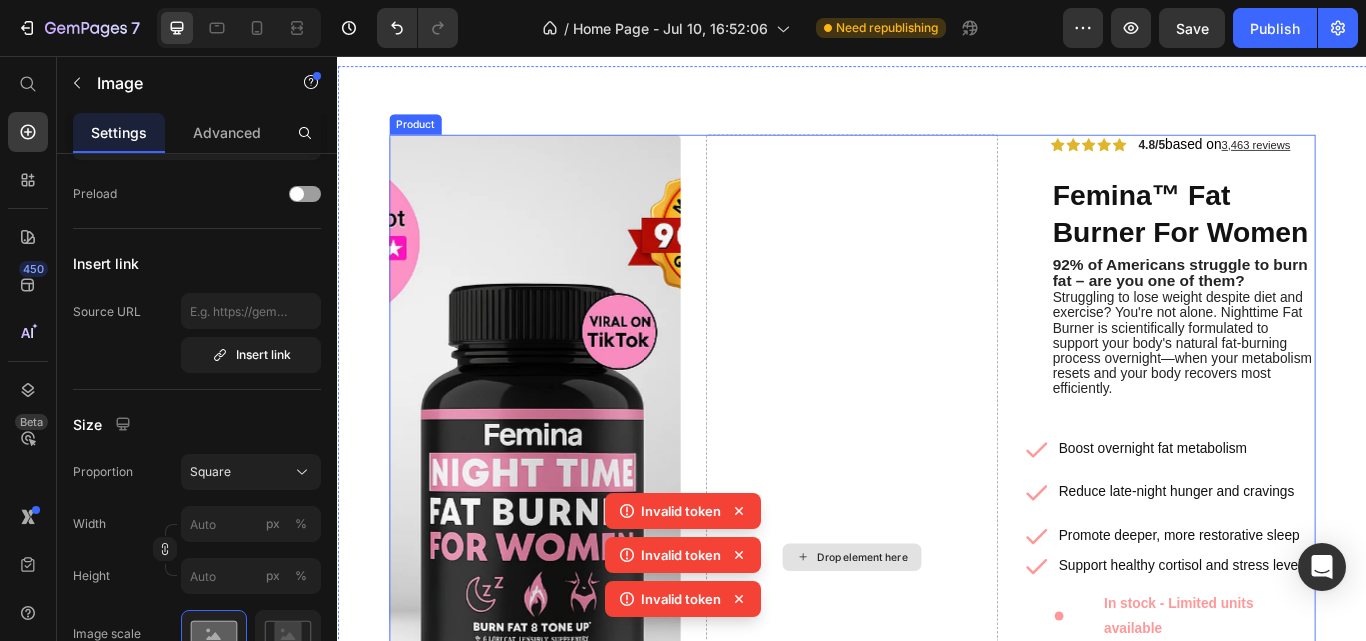 scroll, scrollTop: 0, scrollLeft: 0, axis: both 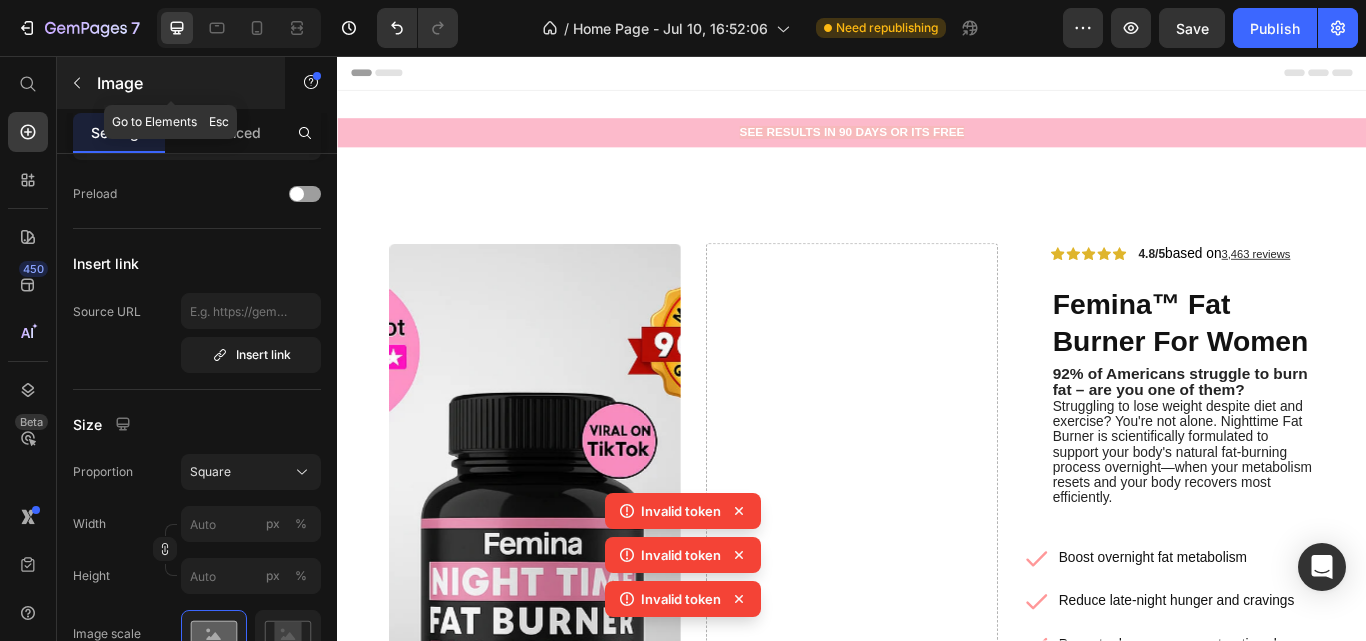 click 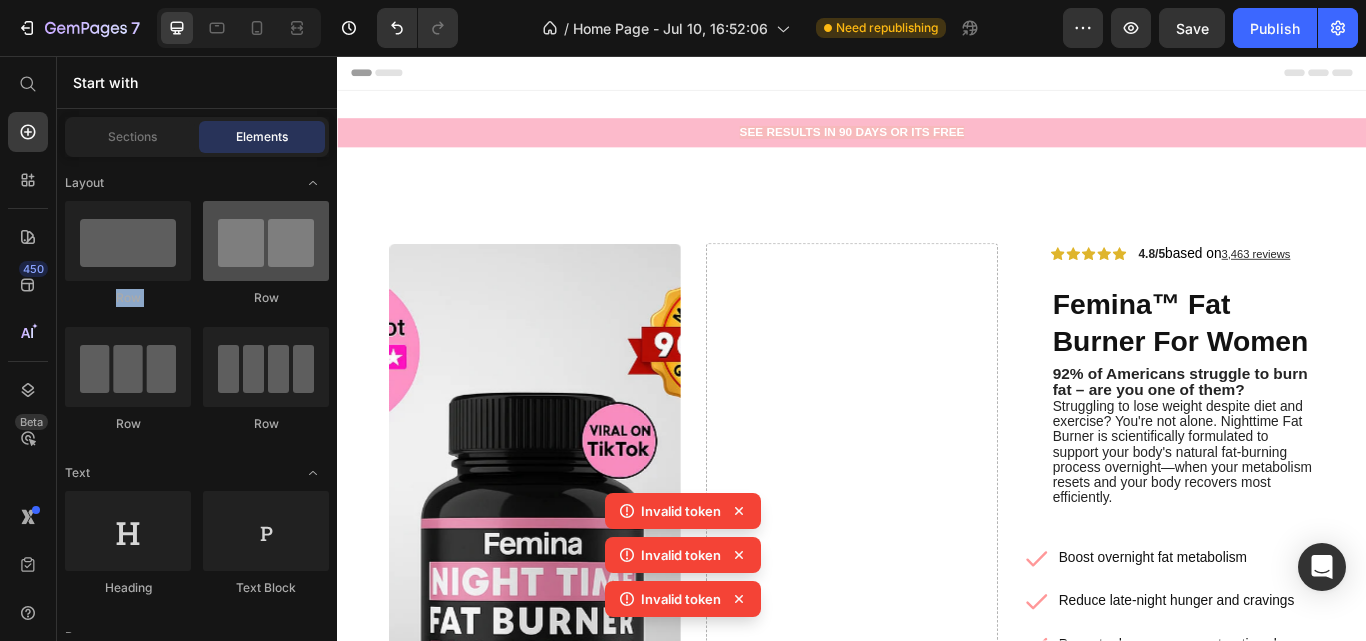 drag, startPoint x: 72, startPoint y: 78, endPoint x: 273, endPoint y: 253, distance: 266.50705 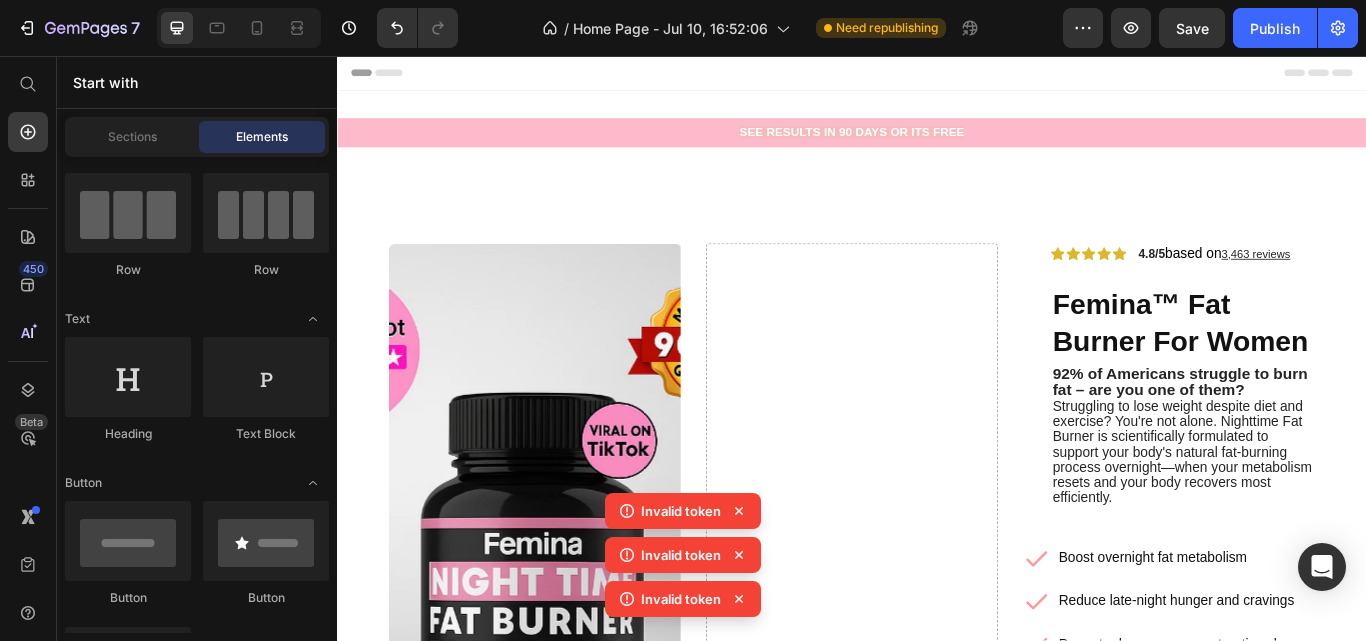 scroll, scrollTop: 0, scrollLeft: 0, axis: both 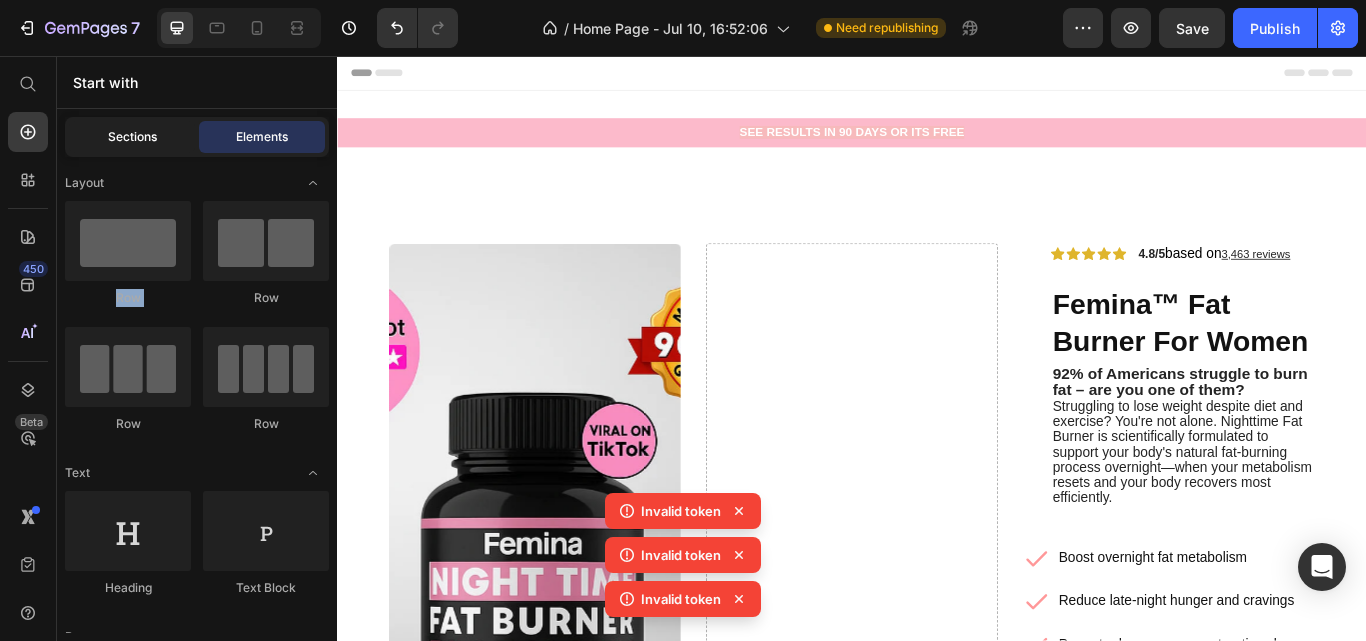 click on "Sections" at bounding box center [132, 137] 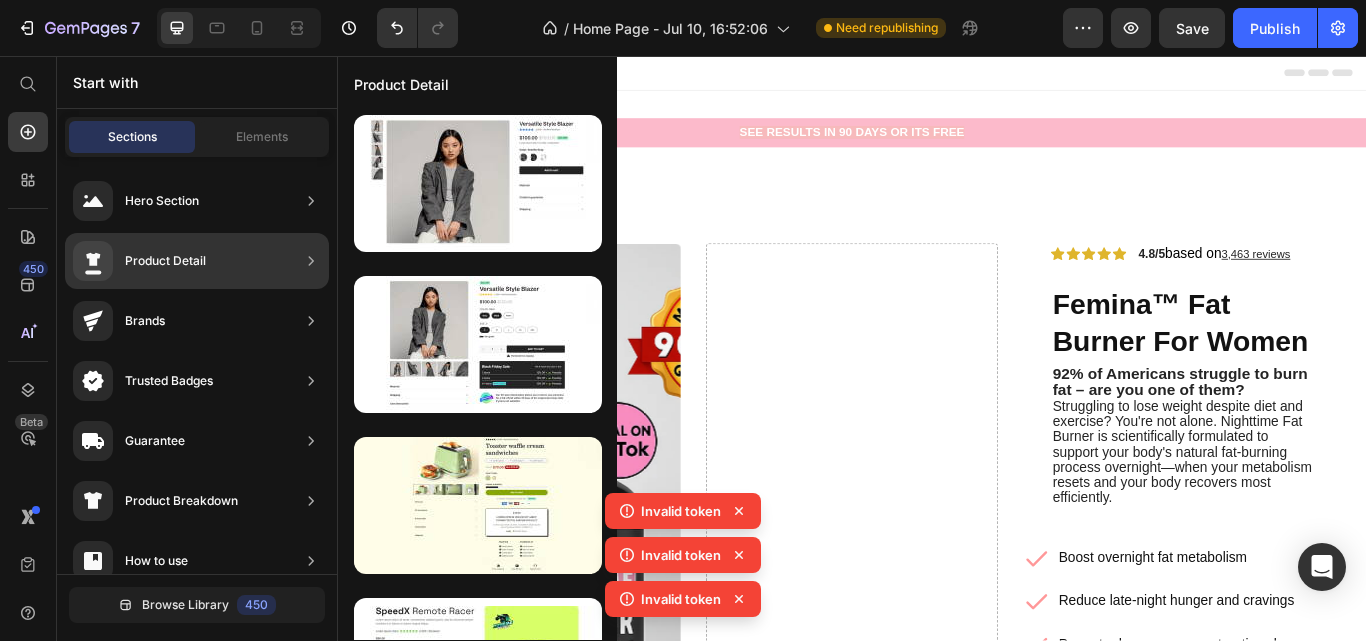 click on "Product Detail" at bounding box center [139, 261] 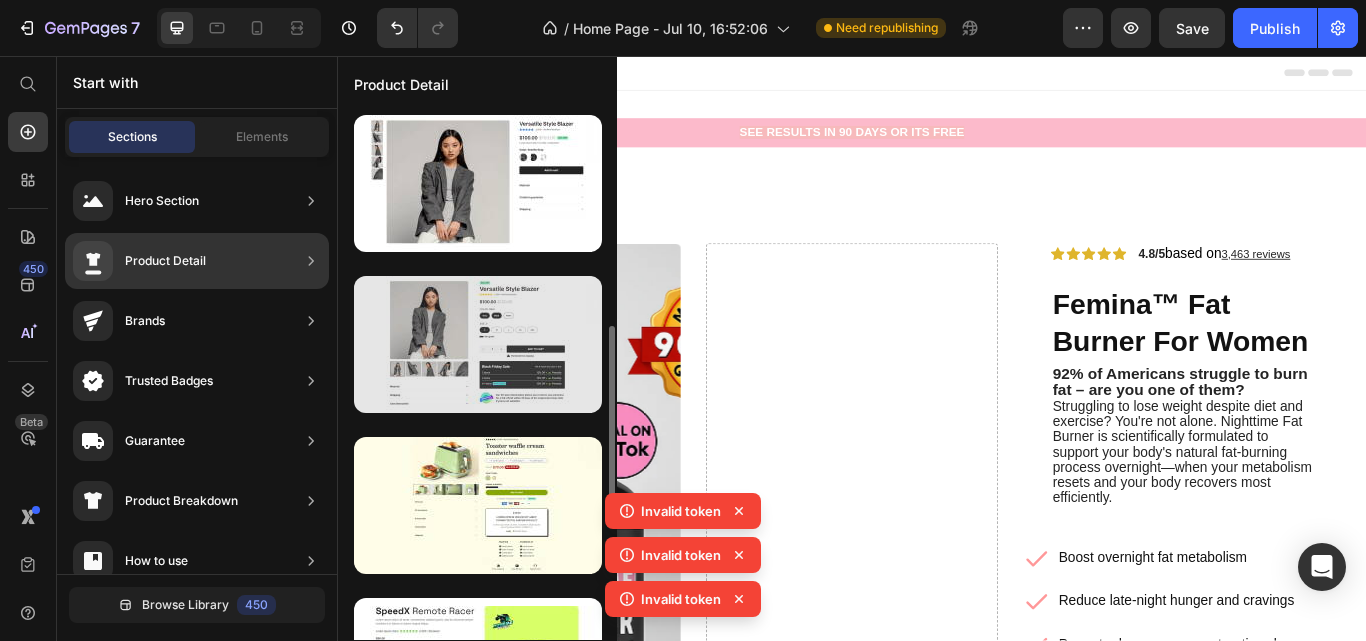 scroll, scrollTop: 163, scrollLeft: 0, axis: vertical 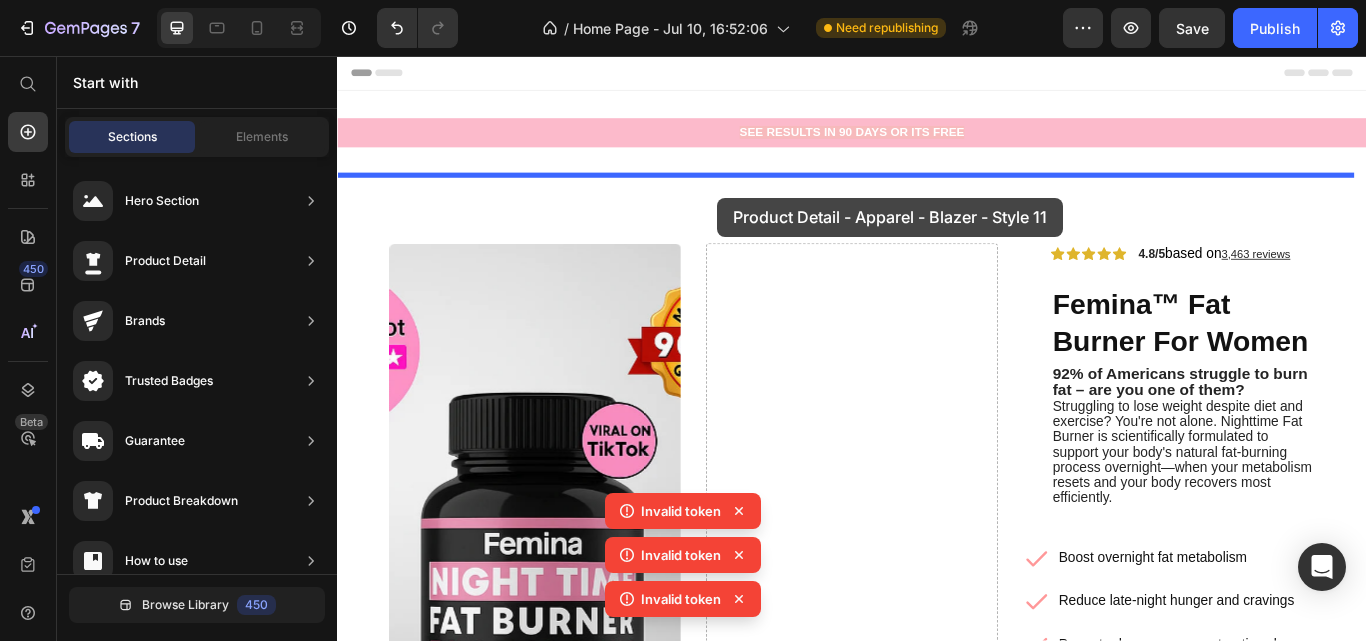 drag, startPoint x: 856, startPoint y: 300, endPoint x: 780, endPoint y: 221, distance: 109.62208 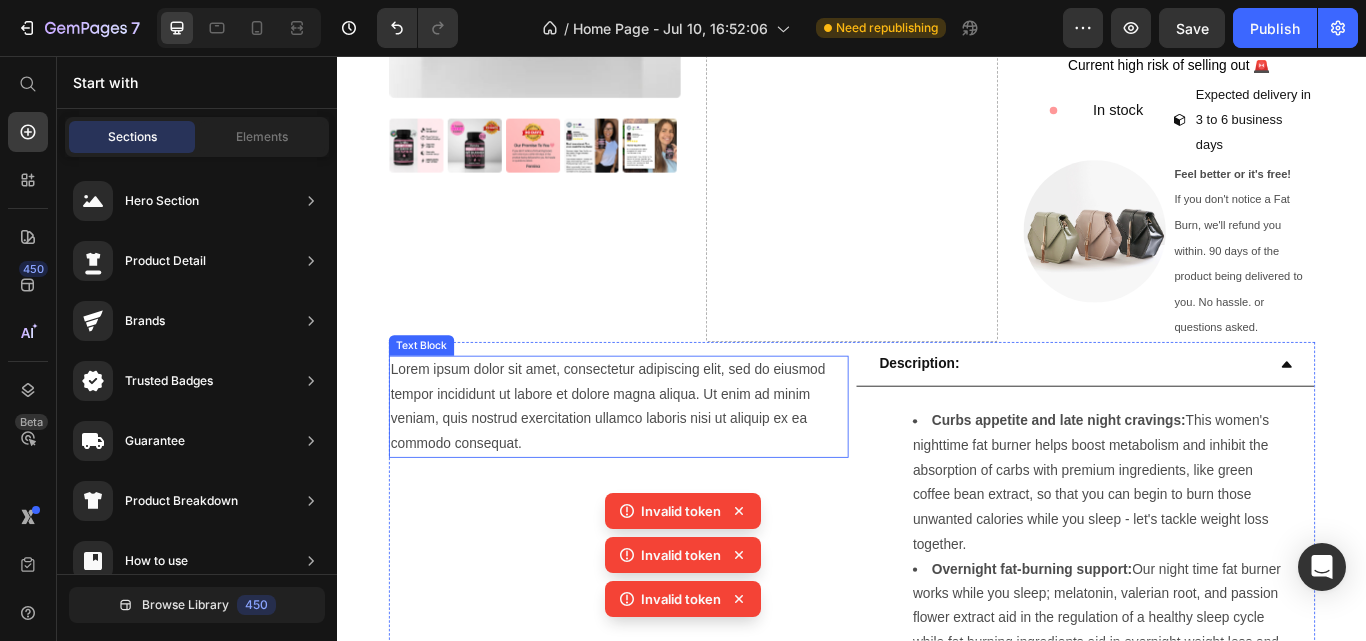 scroll, scrollTop: 0, scrollLeft: 0, axis: both 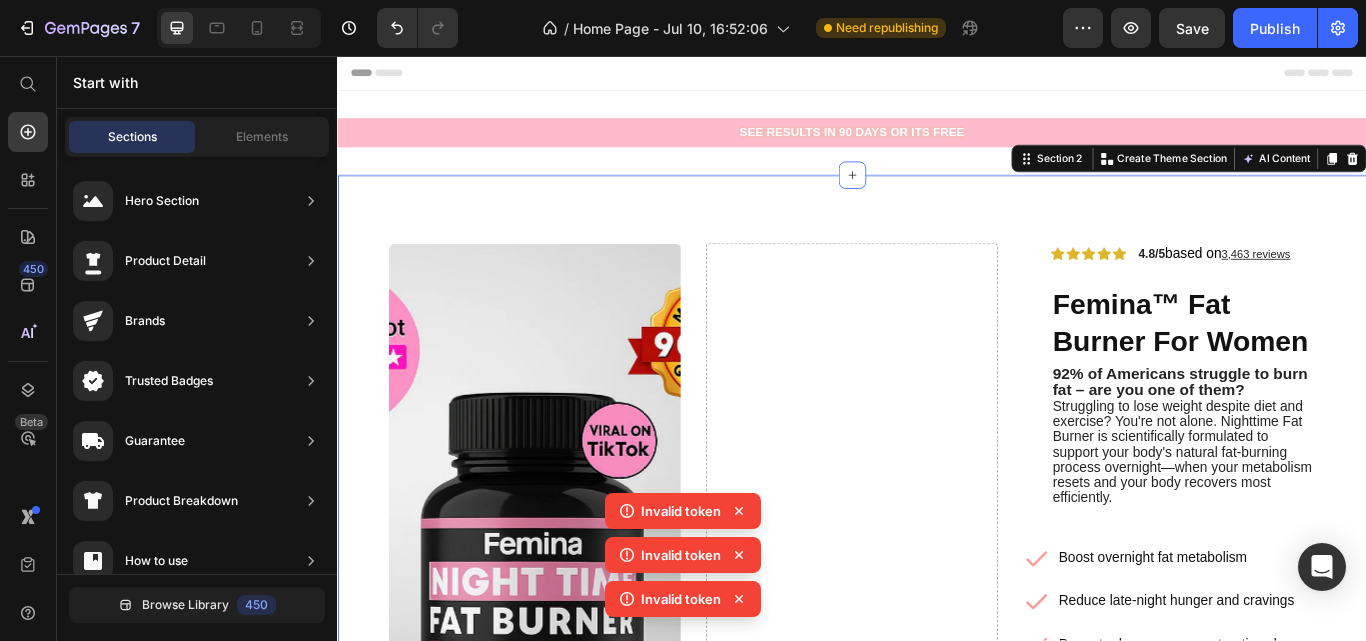 click on "Product Images
Drop element here Icon Icon Icon Icon Icon Icon List 4.8/5  based on  3,463 reviews Text Block Row Femina™ Fat Burner For Women Product Title 92% of Americans struggle to burn fat – are you one of them? Struggling to lose weight despite diet and exercise? You're not alone. Nighttime Fat Burner is scientifically formulated to support your body's natural fat-burning process overnight—when your metabolism resets and your body recovers most efficiently.   Text Block Row
Boost overnight fat metabolism
Reduce late-night hunger and cravings
Promote deeper, more restorative sleep Item List
Support healthy cortisol and stress levels Item List
In stock - Limited units available Item List BUY NOW AND SAVE Button Current high risk of selling out 🚨 Text Block
In stock Item List
Expected delivery in 3 to 6 business days Item List Row Image Feel better or it's free! Row" at bounding box center (937, 1362) 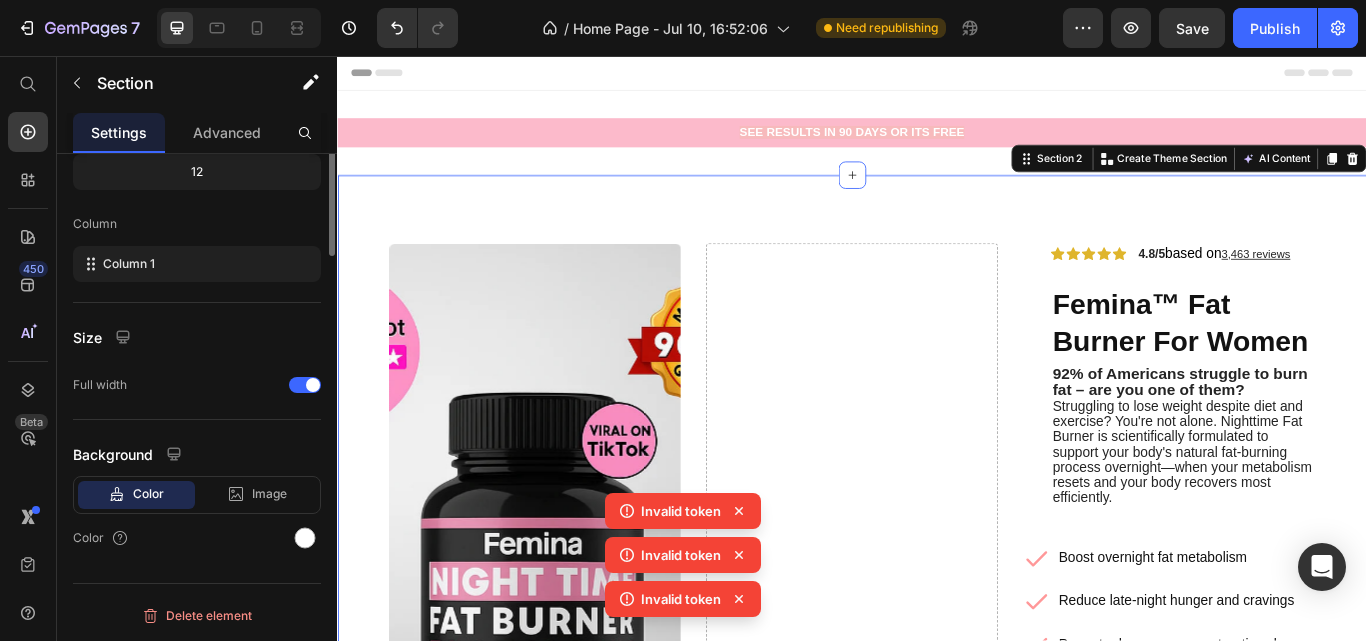 scroll, scrollTop: 0, scrollLeft: 0, axis: both 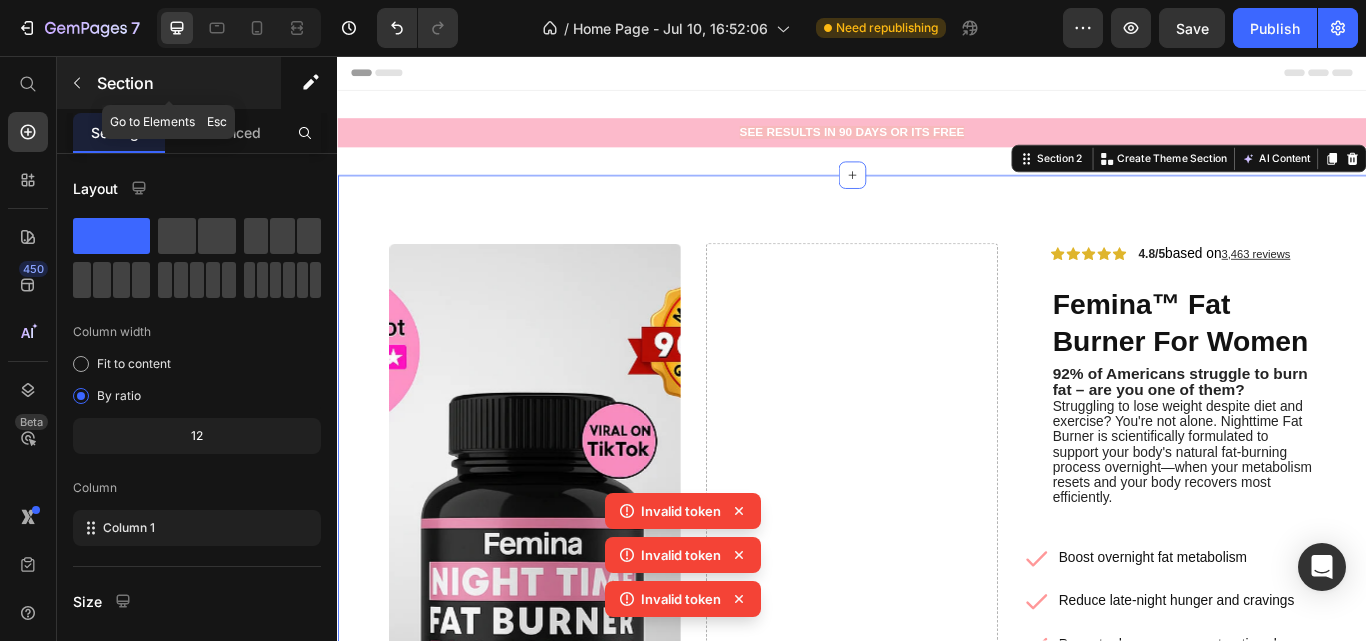 click 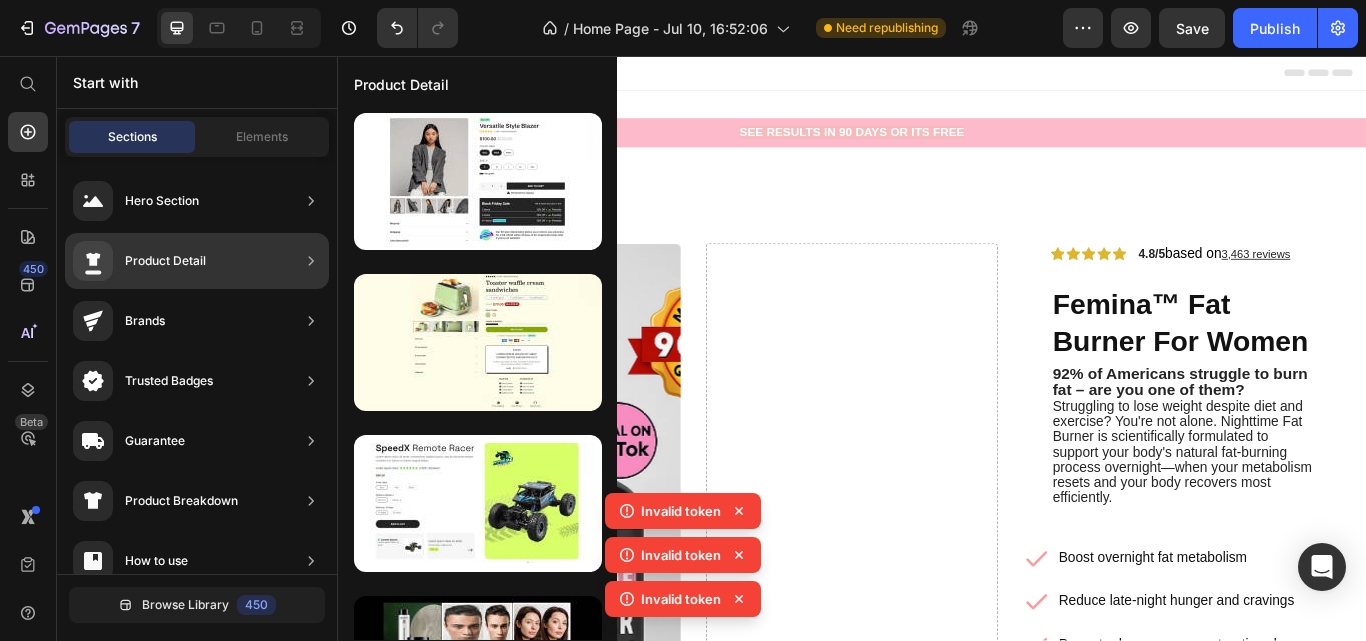 click on "Product Detail" at bounding box center [165, 261] 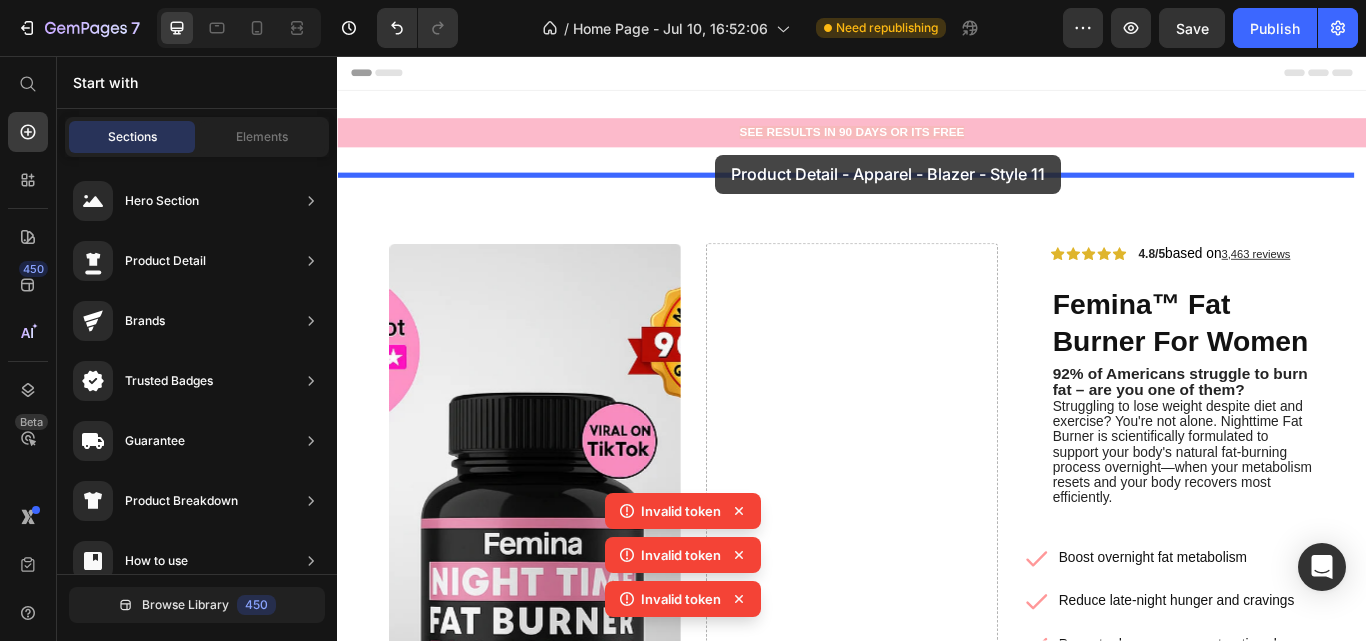 drag, startPoint x: 741, startPoint y: 239, endPoint x: 778, endPoint y: 171, distance: 77.41447 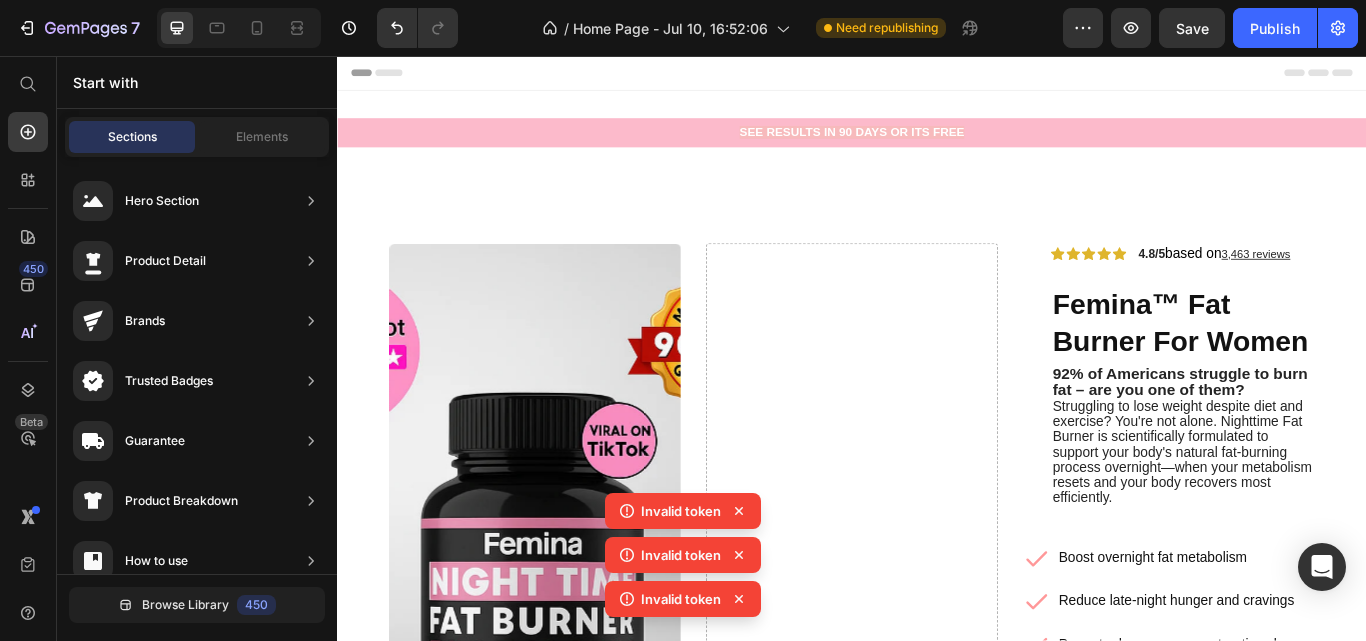 click 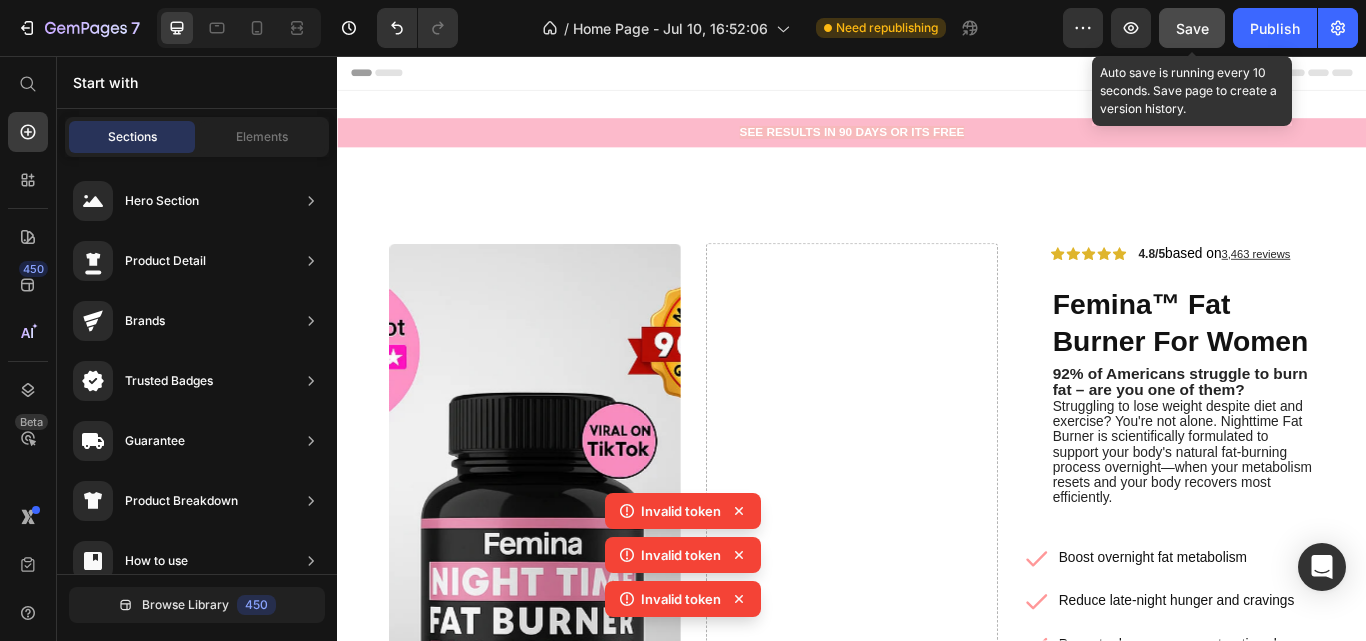 click on "Save" 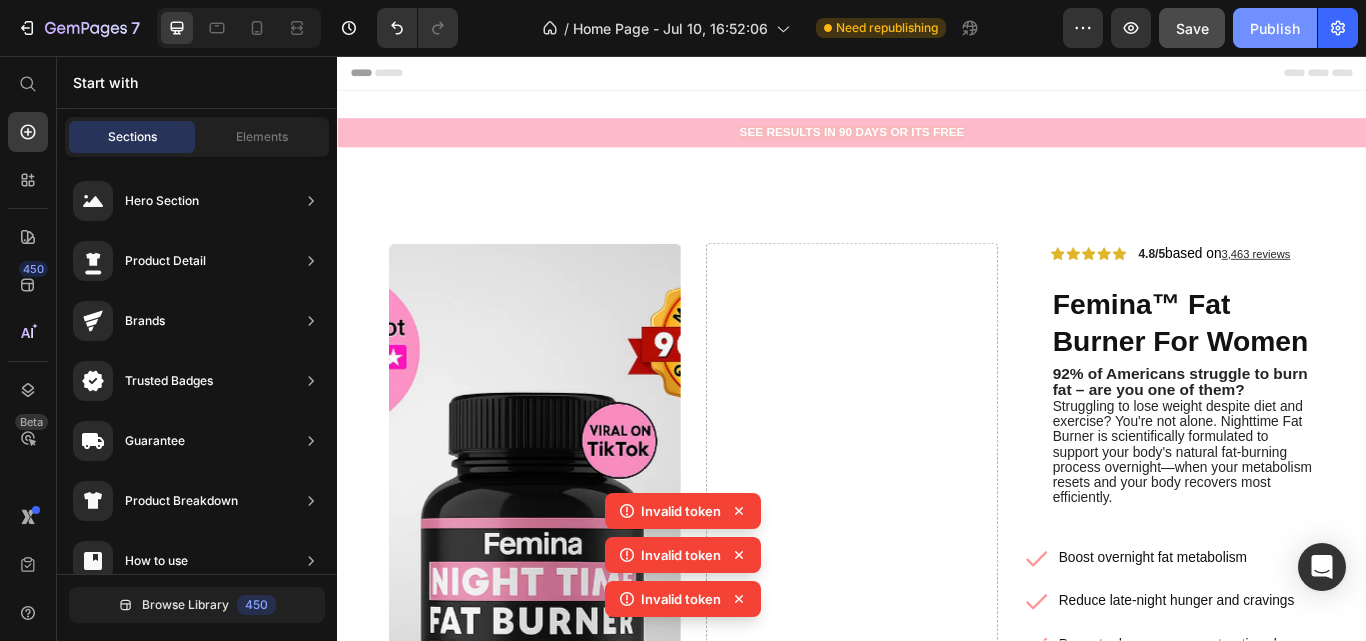 click on "Publish" at bounding box center [1275, 28] 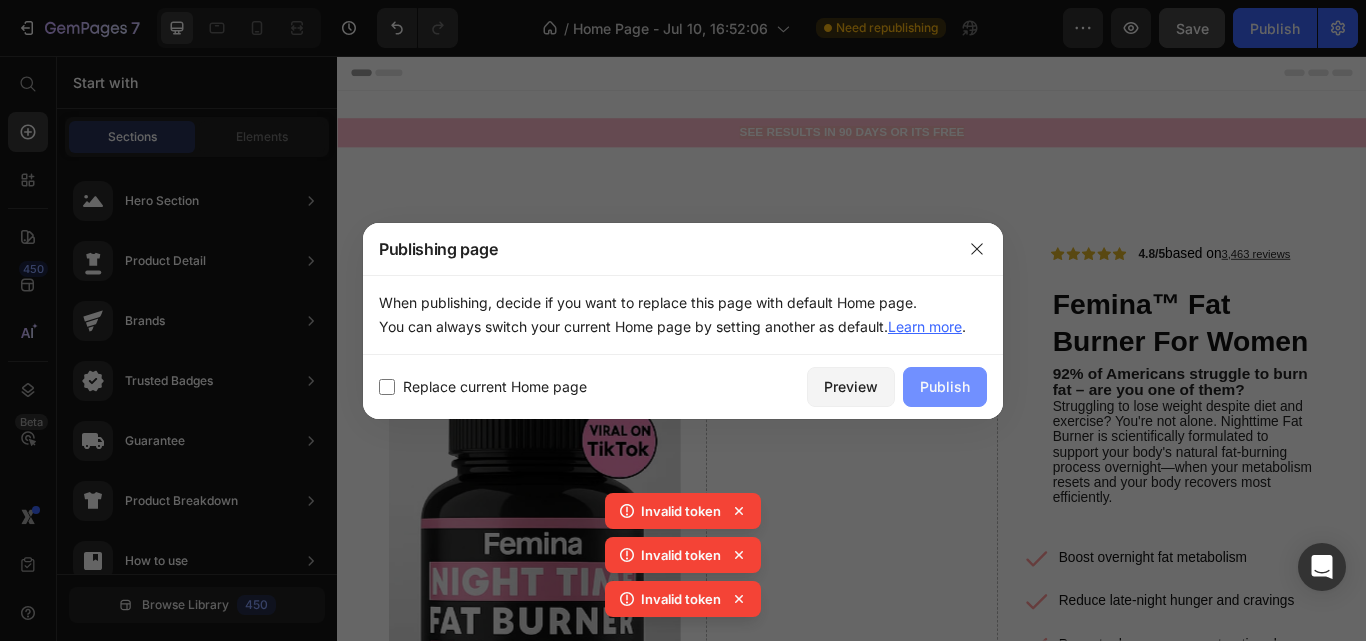 click on "Publish" at bounding box center (945, 386) 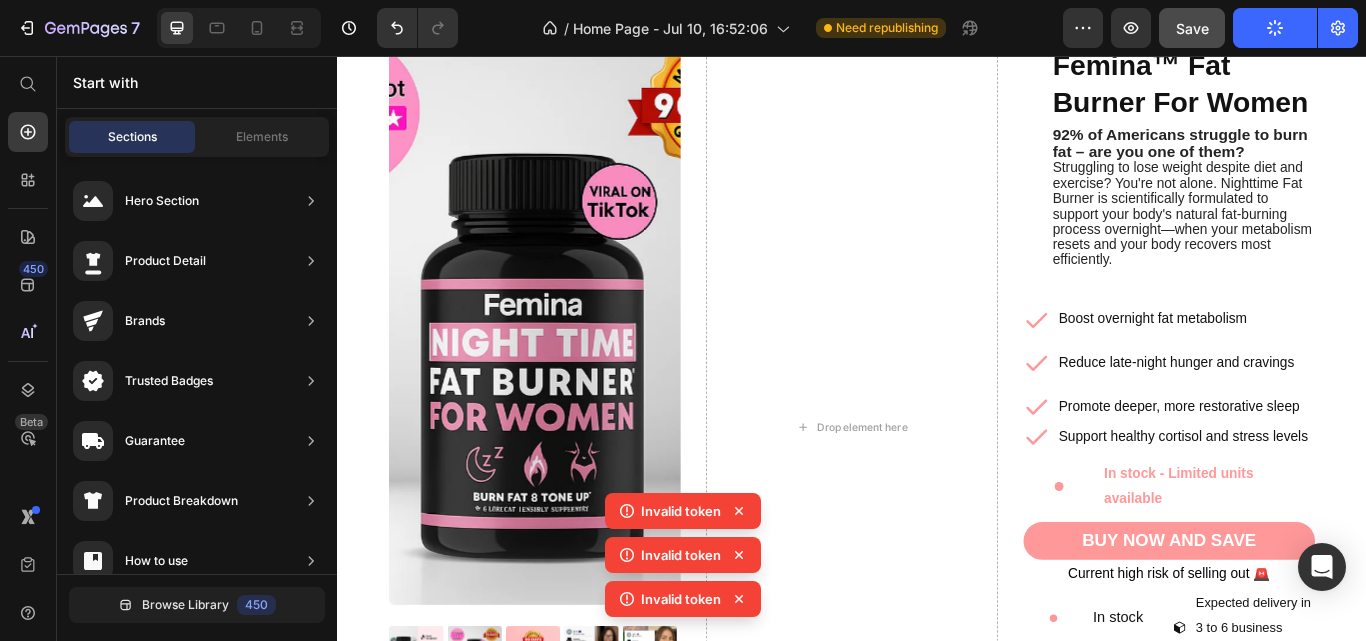 scroll, scrollTop: 512, scrollLeft: 0, axis: vertical 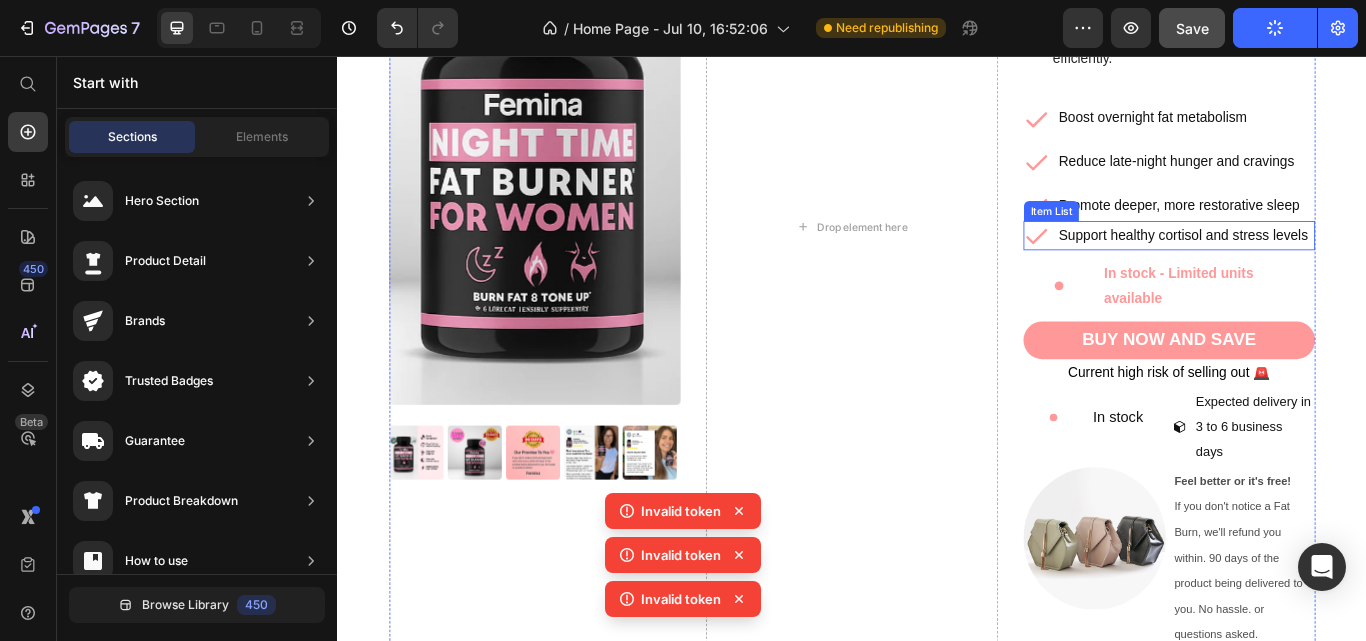 click on "Support healthy cortisol and stress levels" at bounding box center [1323, 266] 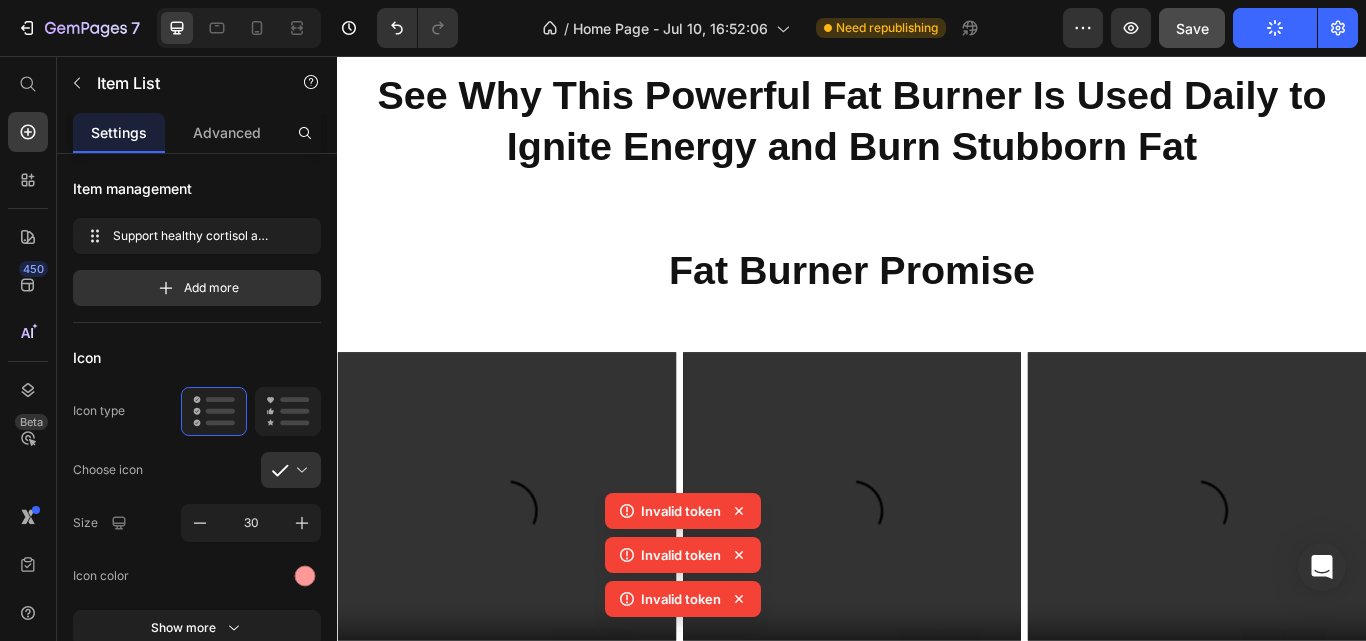 scroll, scrollTop: 5802, scrollLeft: 0, axis: vertical 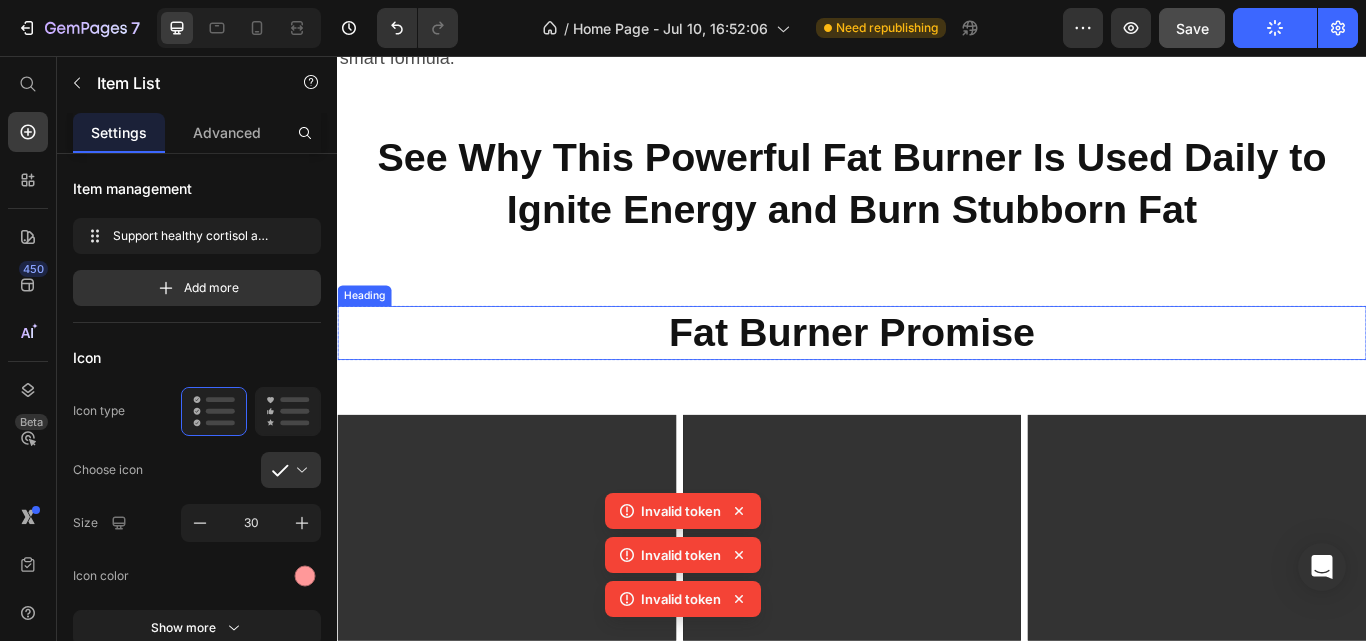 click on "Fat Burner Promise" at bounding box center [937, 379] 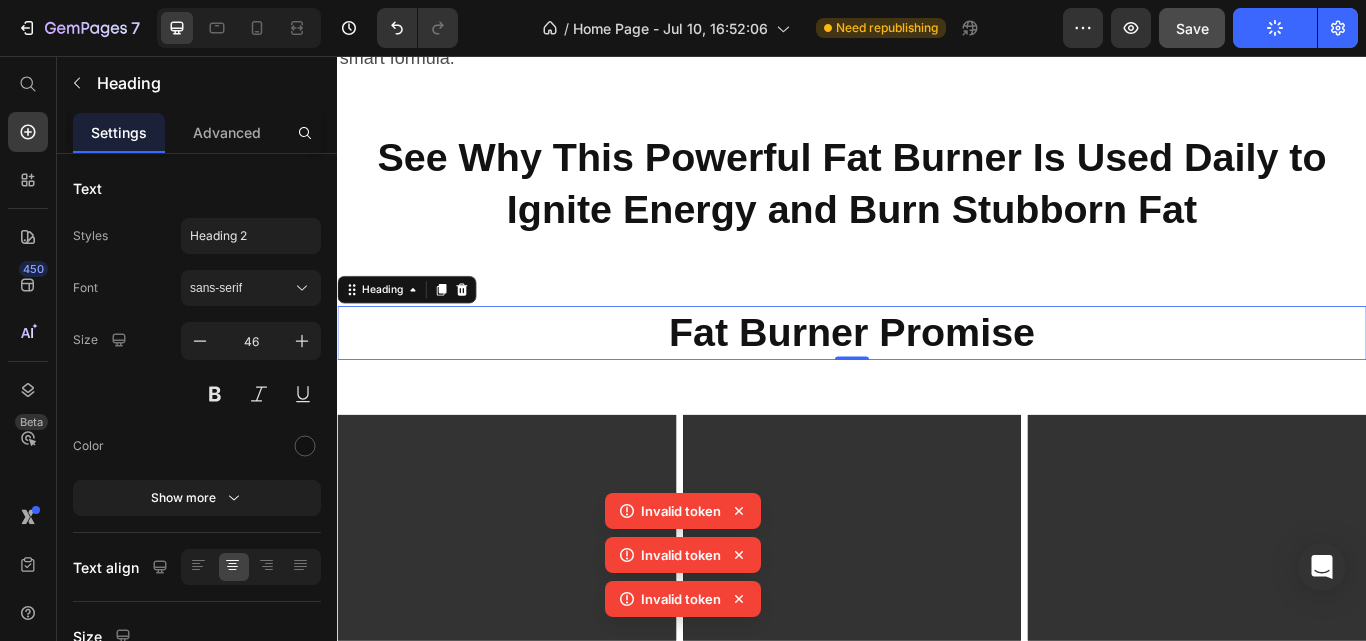 click on "Fat Burner Promise" at bounding box center (937, 380) 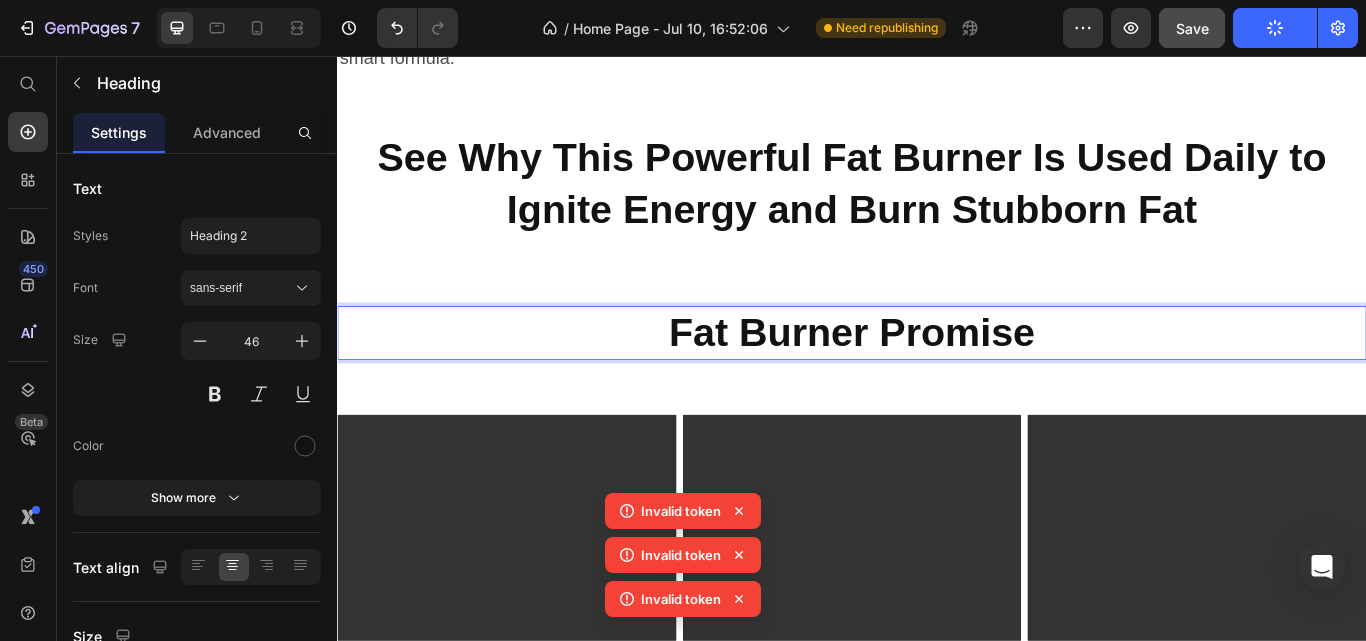 click on "Fat Burner Promise" at bounding box center (937, 380) 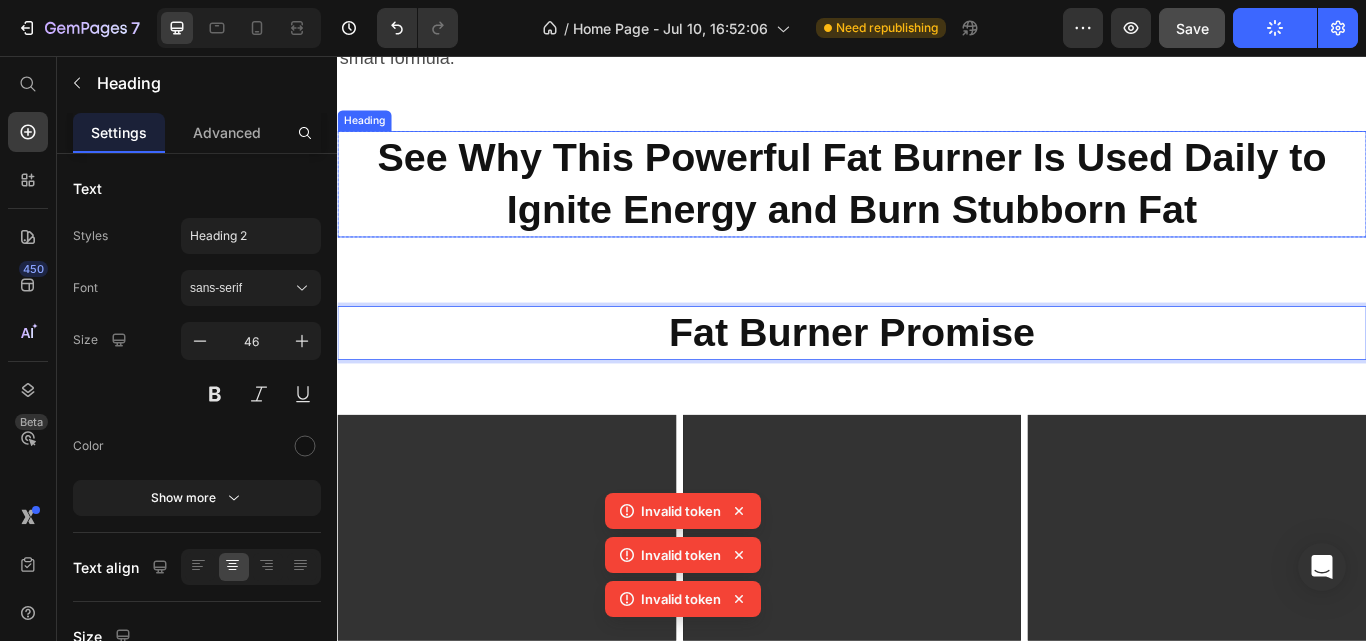 click on "See Why This Powerful Fat Burner Is Used Daily to Ignite Energy and Burn Stubborn Fat" at bounding box center [937, 205] 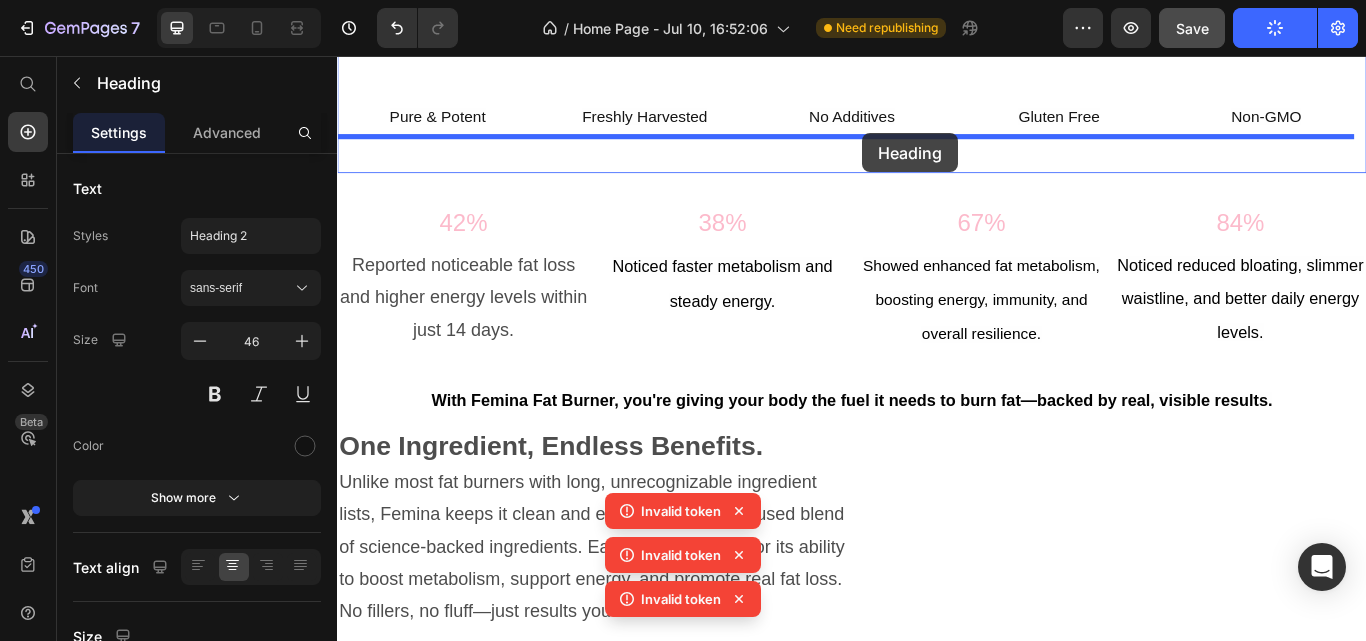 scroll, scrollTop: 4132, scrollLeft: 0, axis: vertical 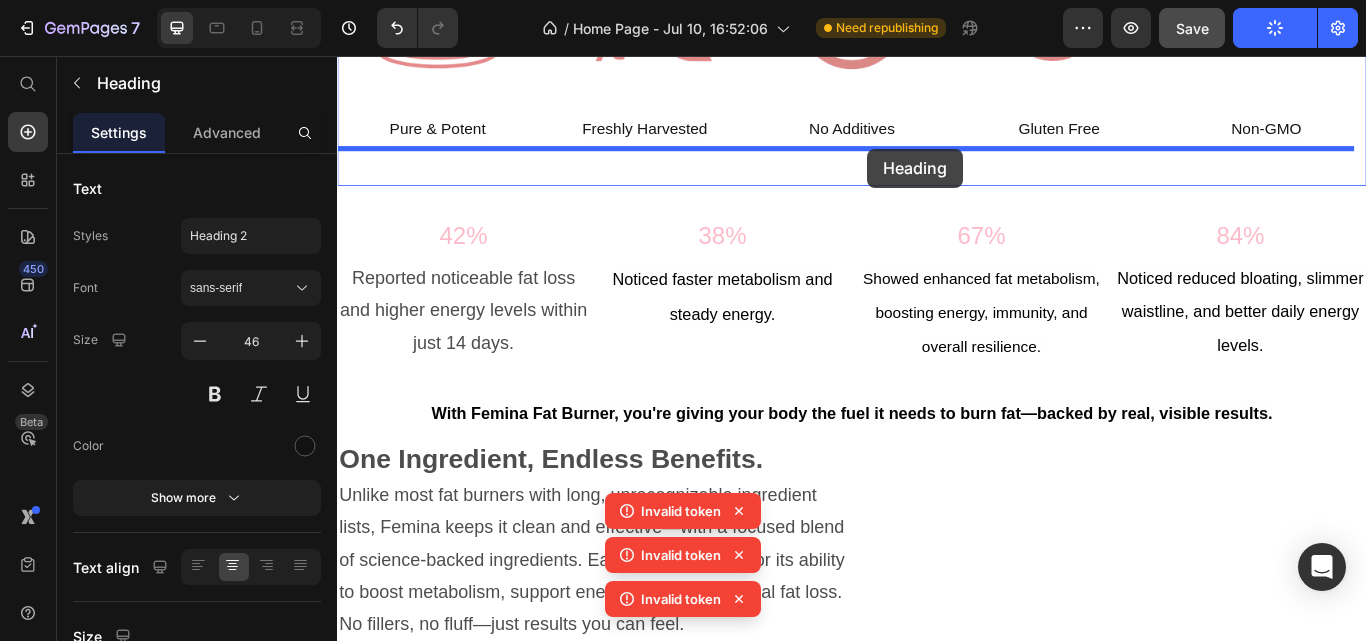 drag, startPoint x: 1091, startPoint y: 372, endPoint x: 955, endPoint y: 164, distance: 248.5156 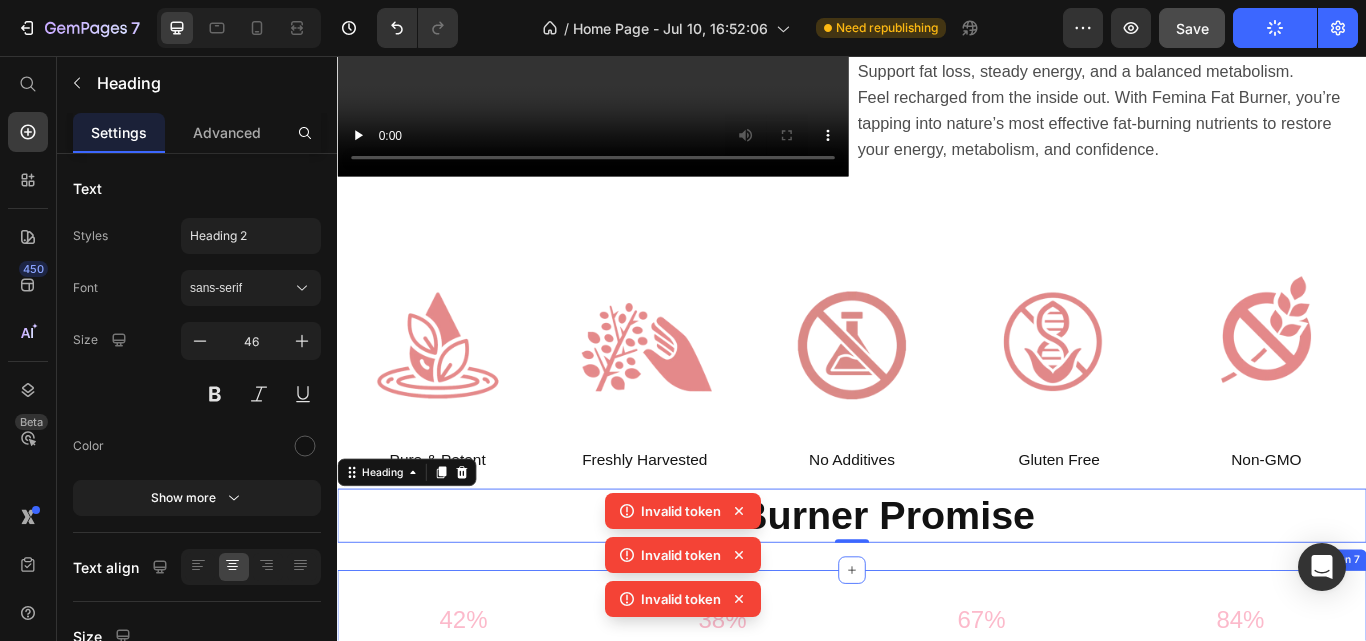 scroll, scrollTop: 3907, scrollLeft: 0, axis: vertical 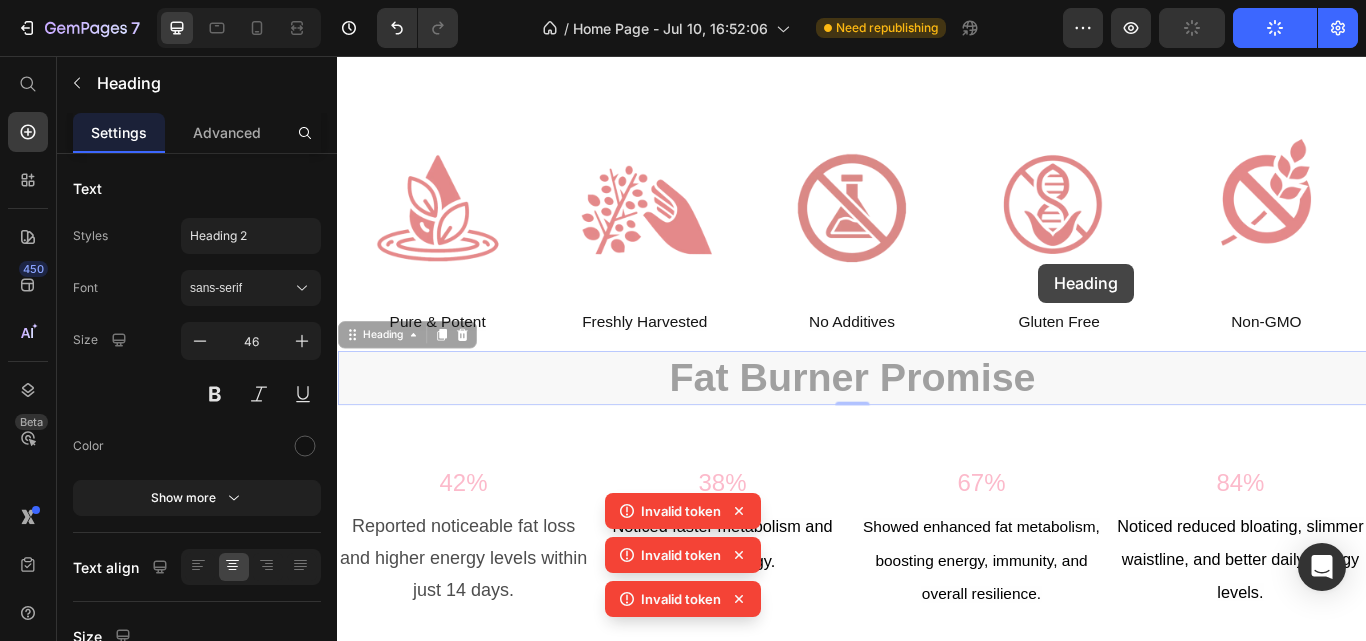 drag, startPoint x: 1166, startPoint y: 405, endPoint x: 1138, endPoint y: 186, distance: 220.7827 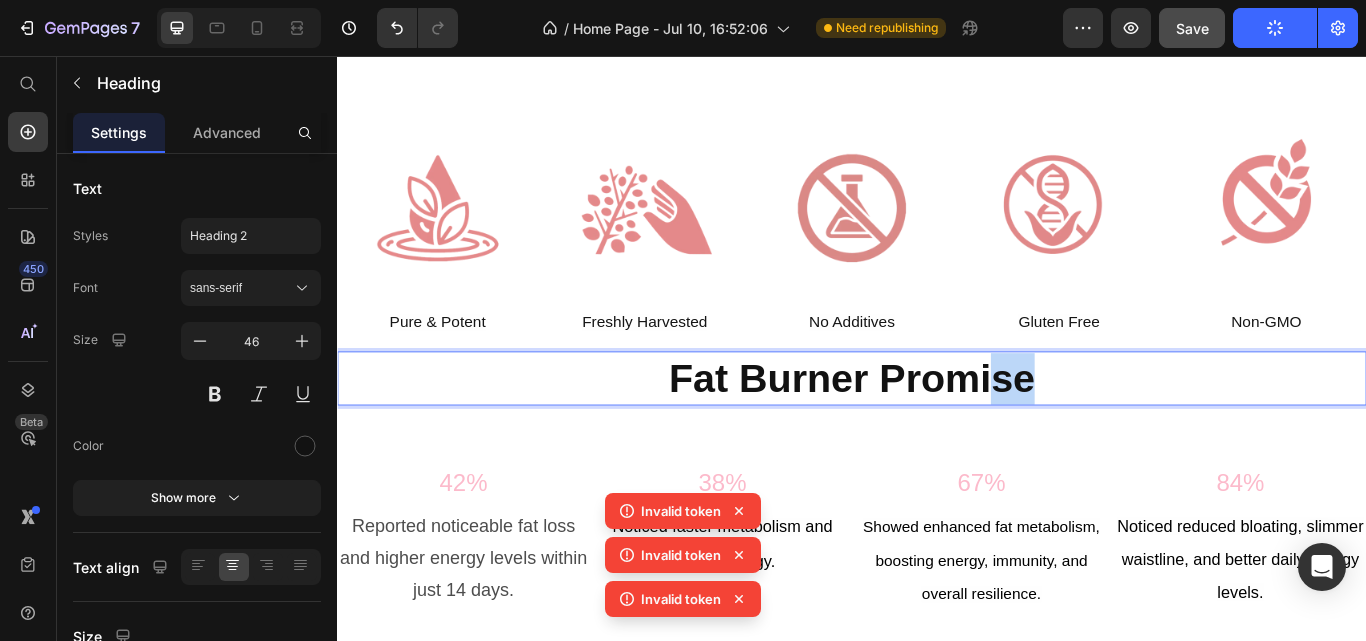 scroll, scrollTop: 3848, scrollLeft: 0, axis: vertical 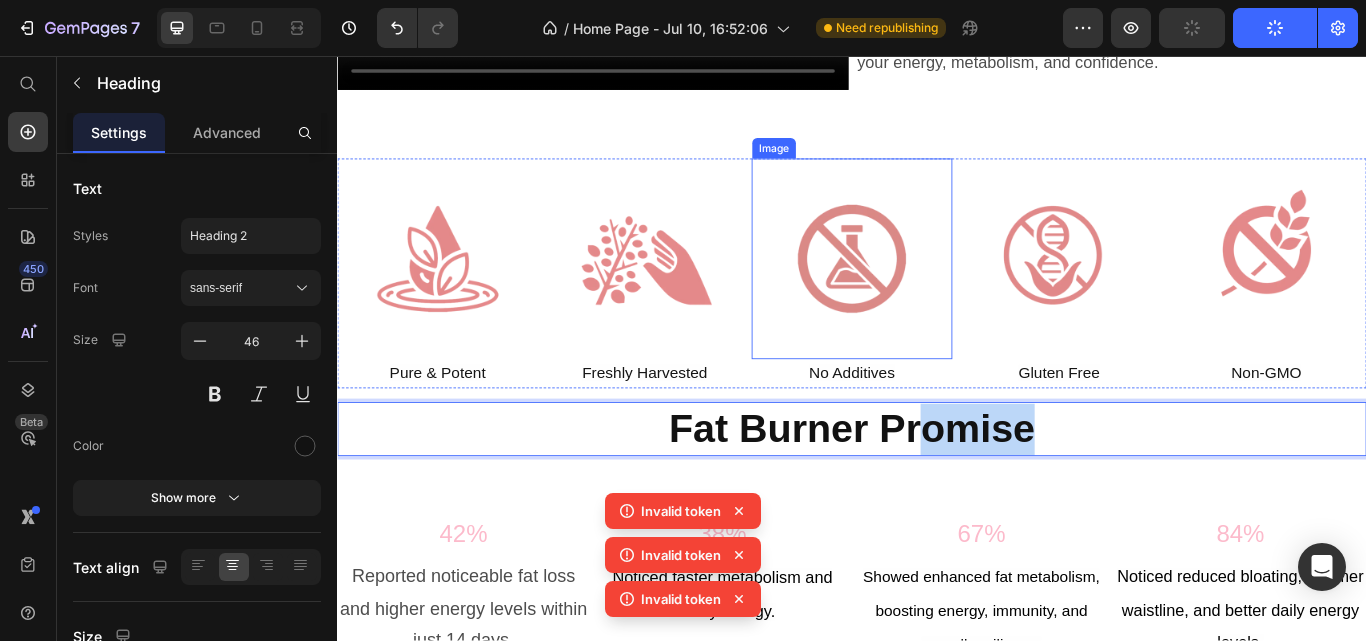 drag, startPoint x: 1153, startPoint y: 417, endPoint x: 988, endPoint y: 380, distance: 169.09761 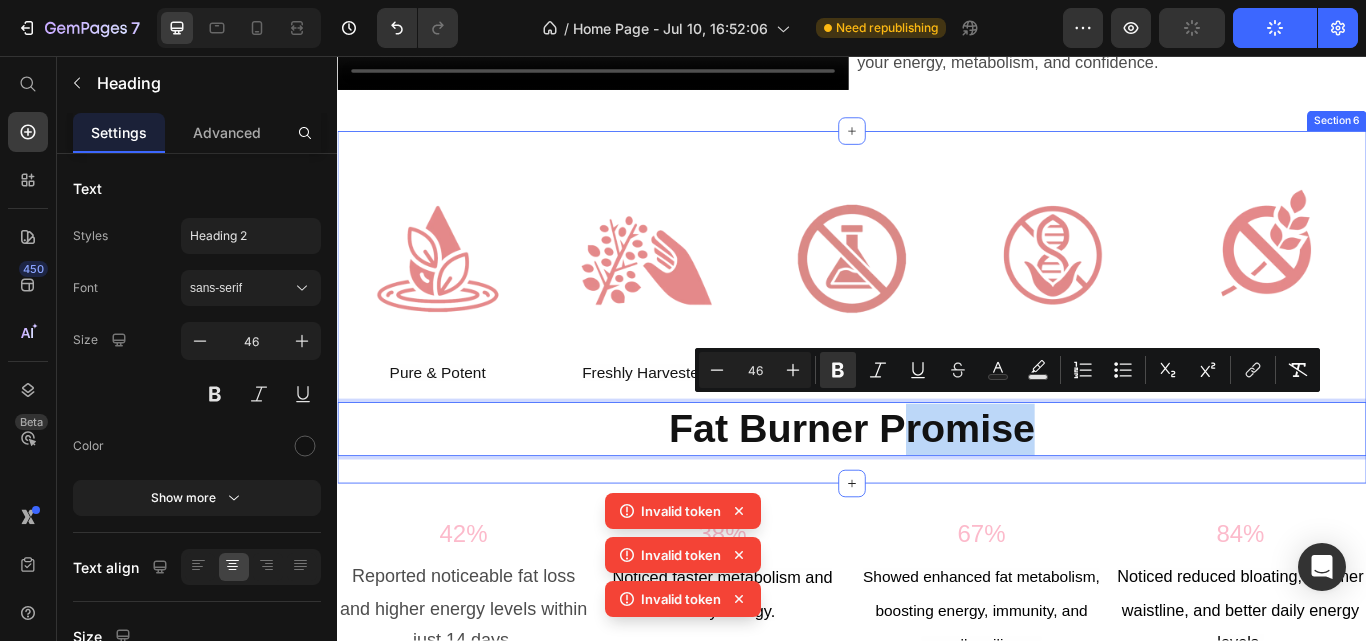 click on "Image Pure & Potent Text Block Image Freshly Harvested Text Block Image No Additives Text Block Image Gluten Free Text Block Image Non-GMO Text Block Row Fat Burner Promise Heading   0 Section 6" at bounding box center [937, 349] 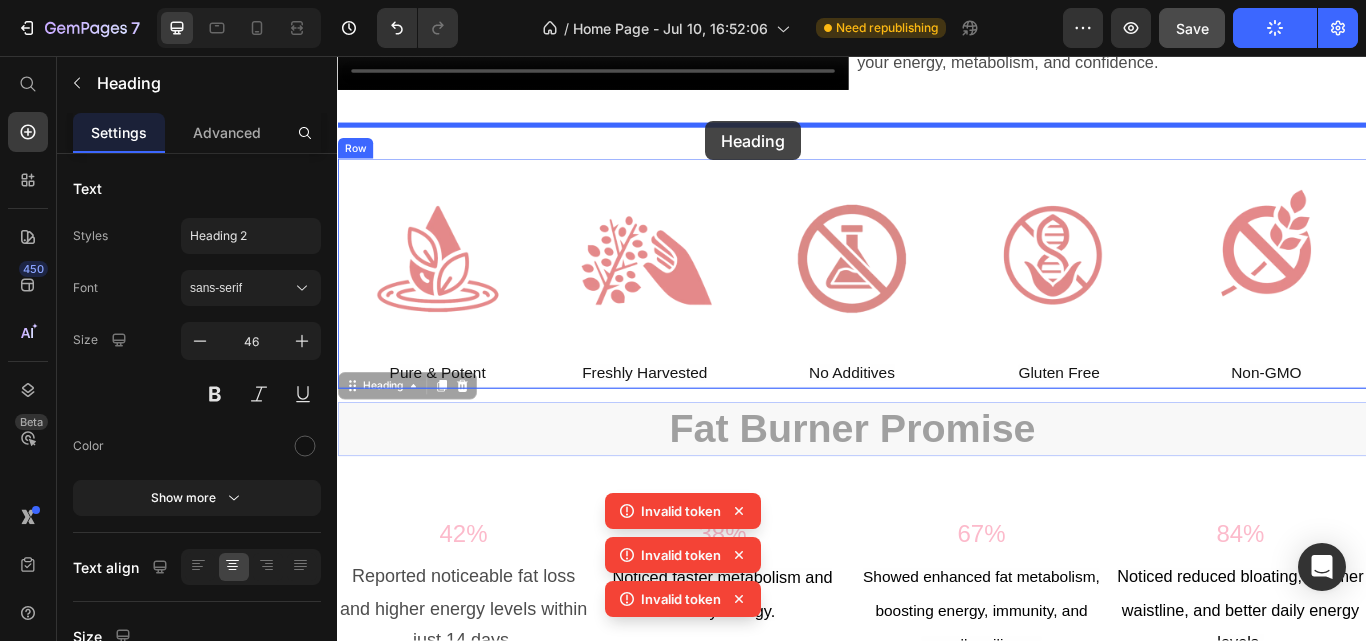 drag, startPoint x: 709, startPoint y: 482, endPoint x: 764, endPoint y: 137, distance: 349.35654 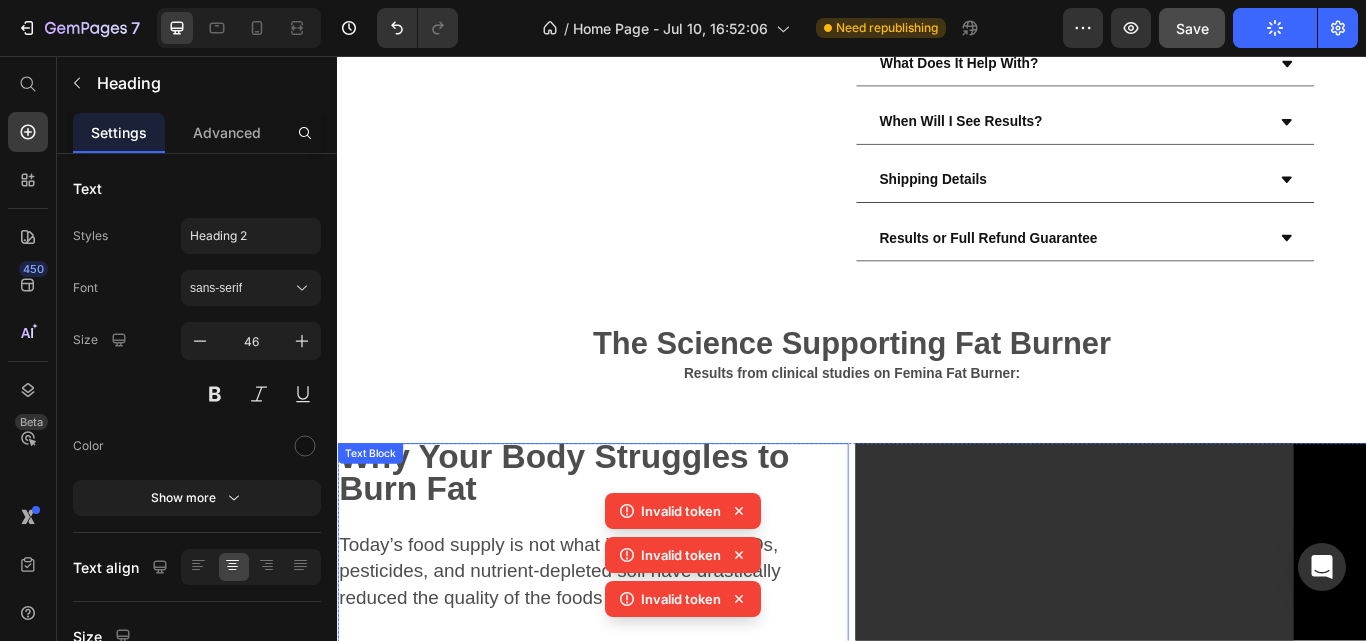 scroll, scrollTop: 2173, scrollLeft: 0, axis: vertical 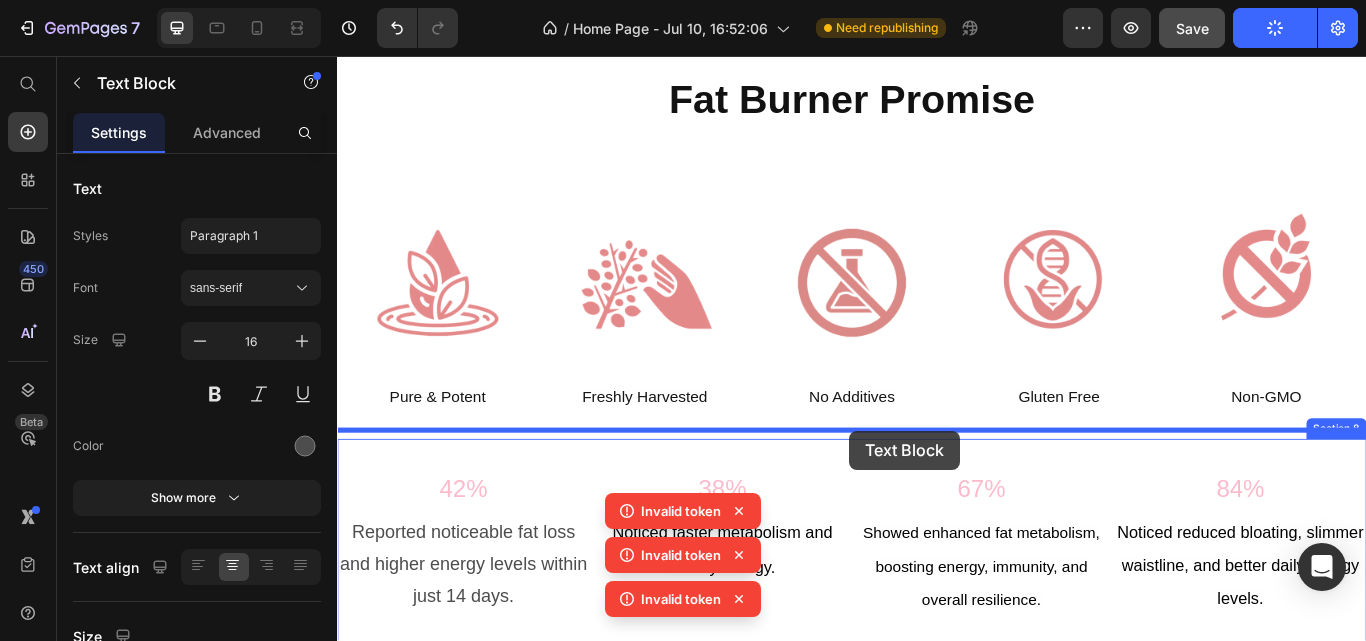 drag, startPoint x: 918, startPoint y: 408, endPoint x: 930, endPoint y: 496, distance: 88.814415 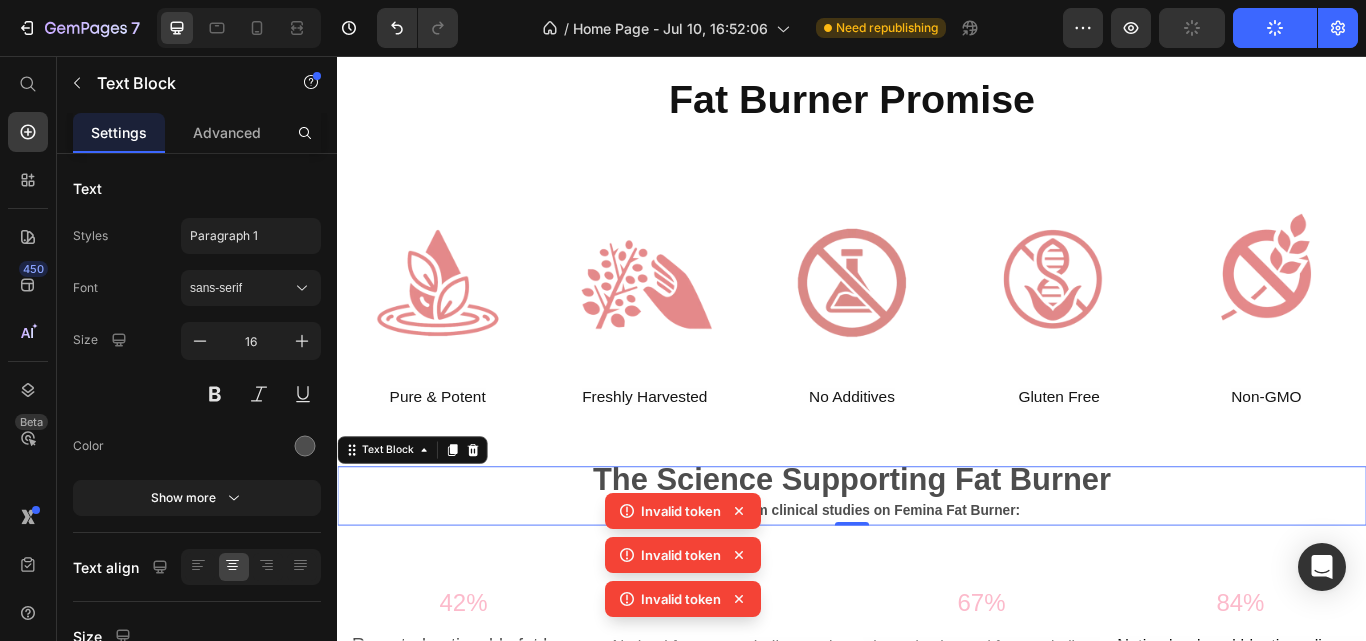 click on "Publish" 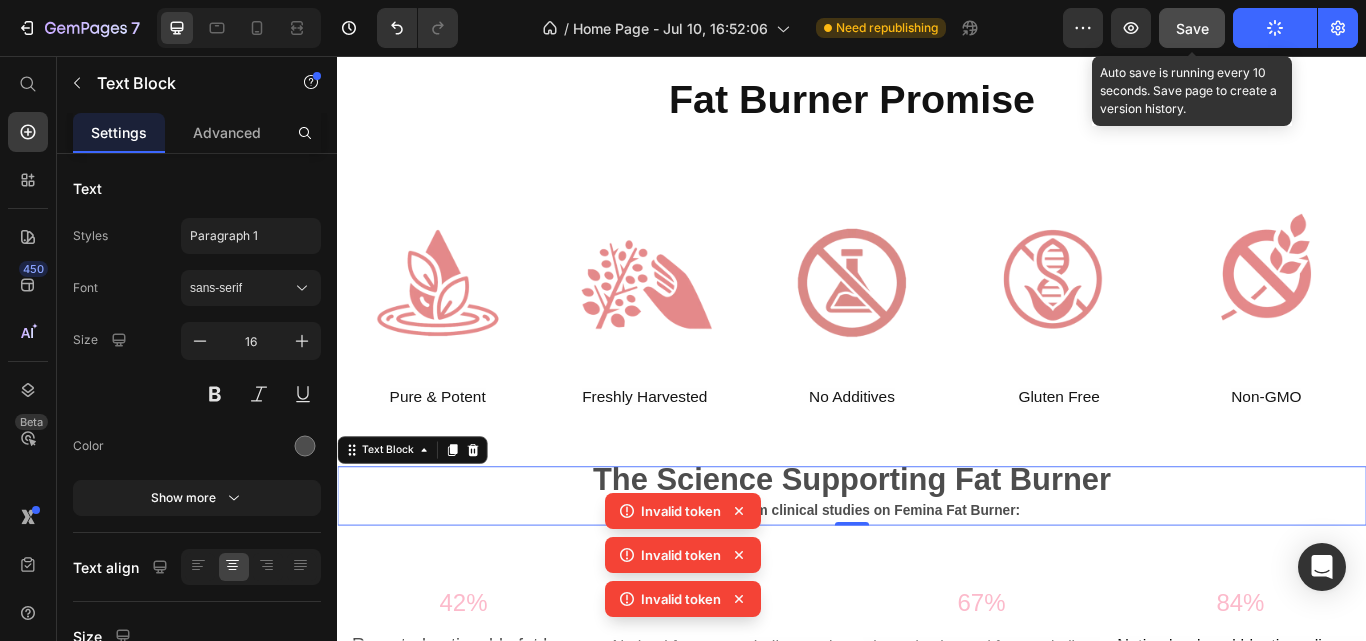 click on "Save" at bounding box center [1192, 28] 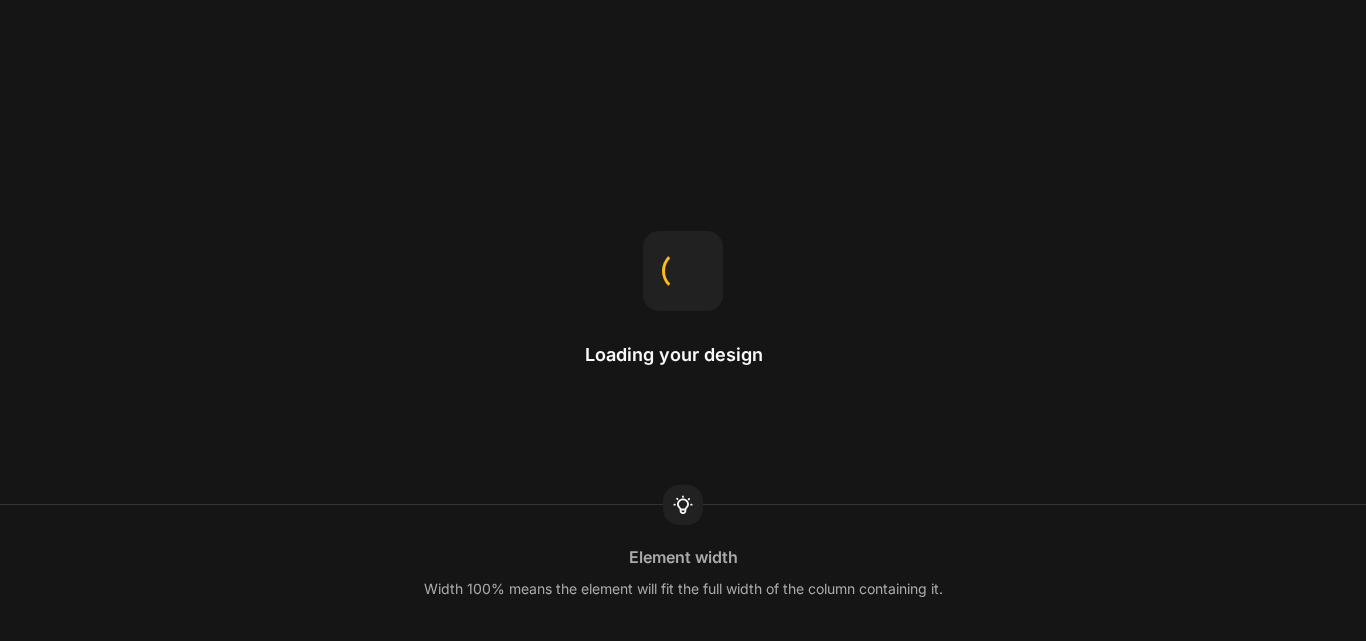 scroll, scrollTop: 0, scrollLeft: 0, axis: both 